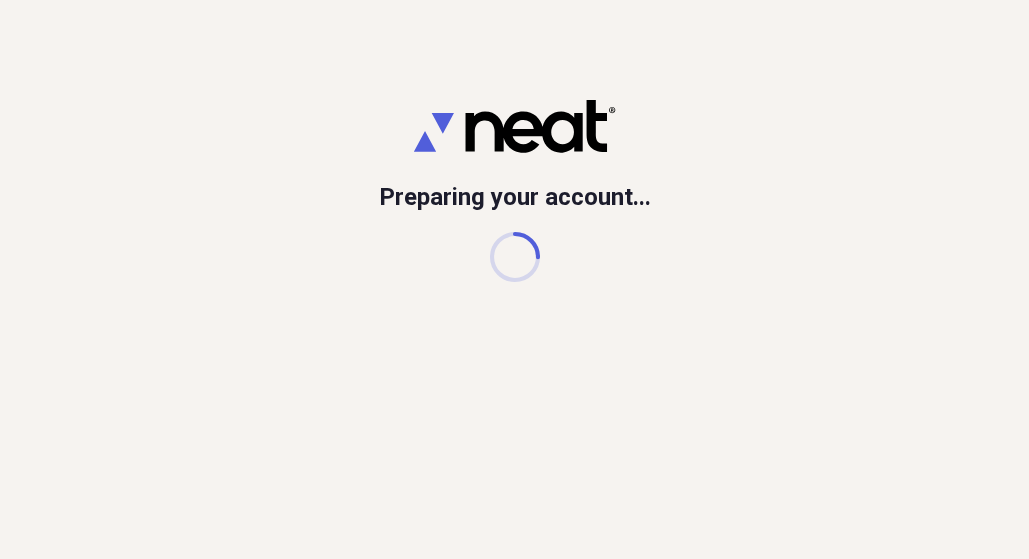 scroll, scrollTop: 0, scrollLeft: 0, axis: both 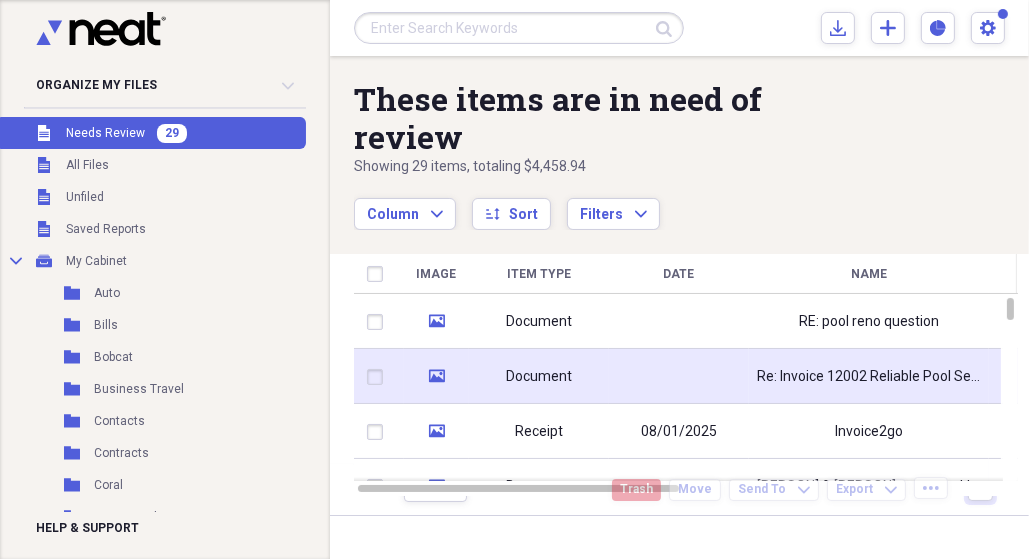 click at bounding box center (379, 377) 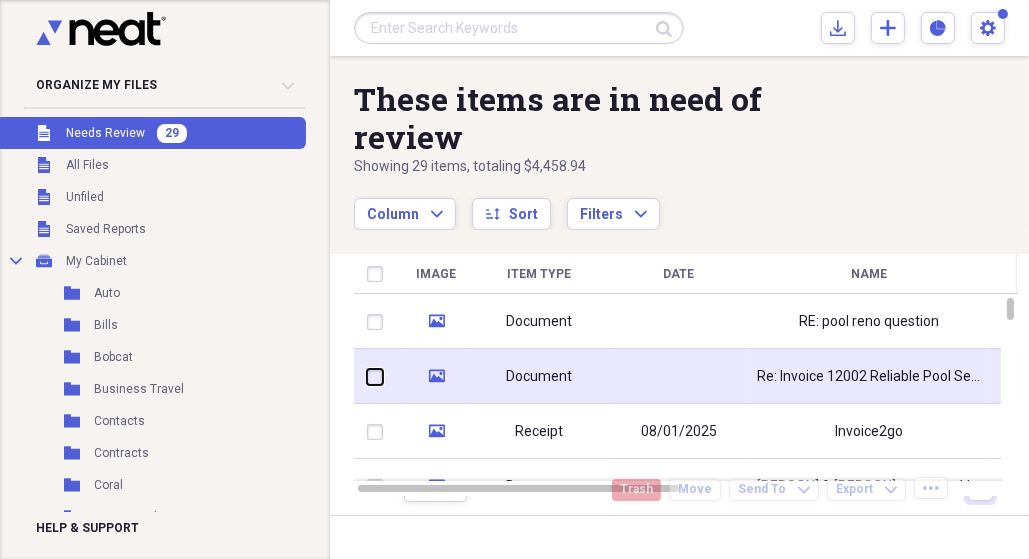 click at bounding box center [367, 376] 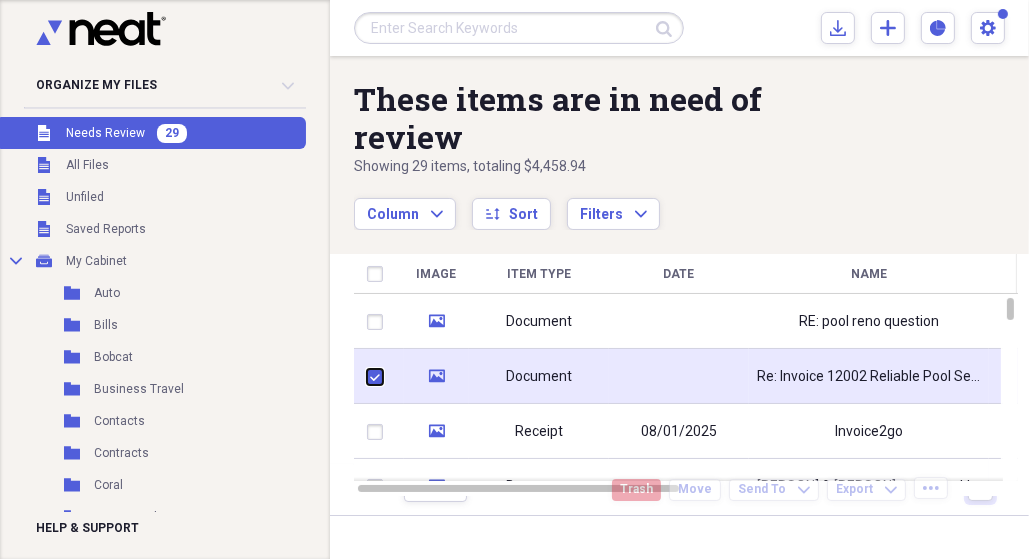checkbox on "true" 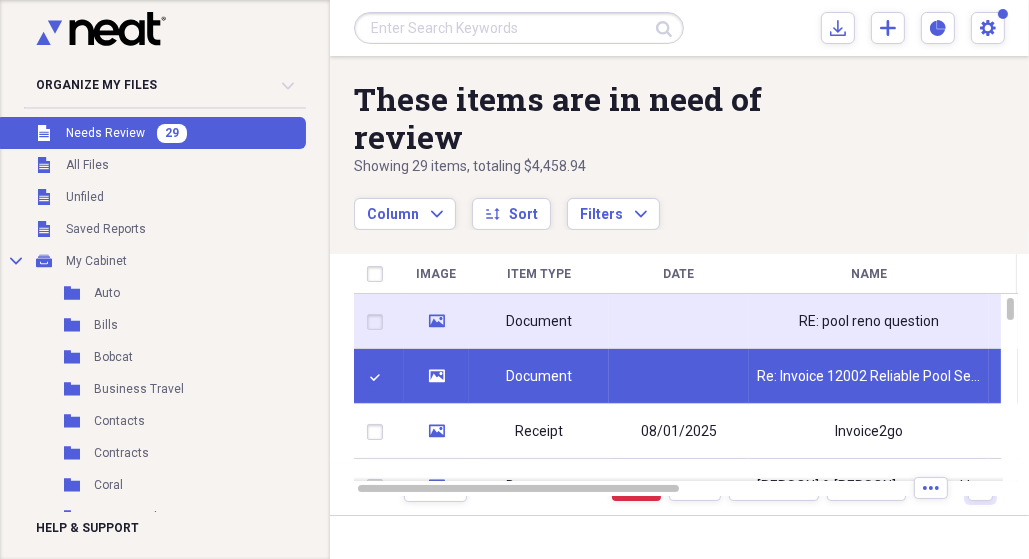 click at bounding box center [379, 322] 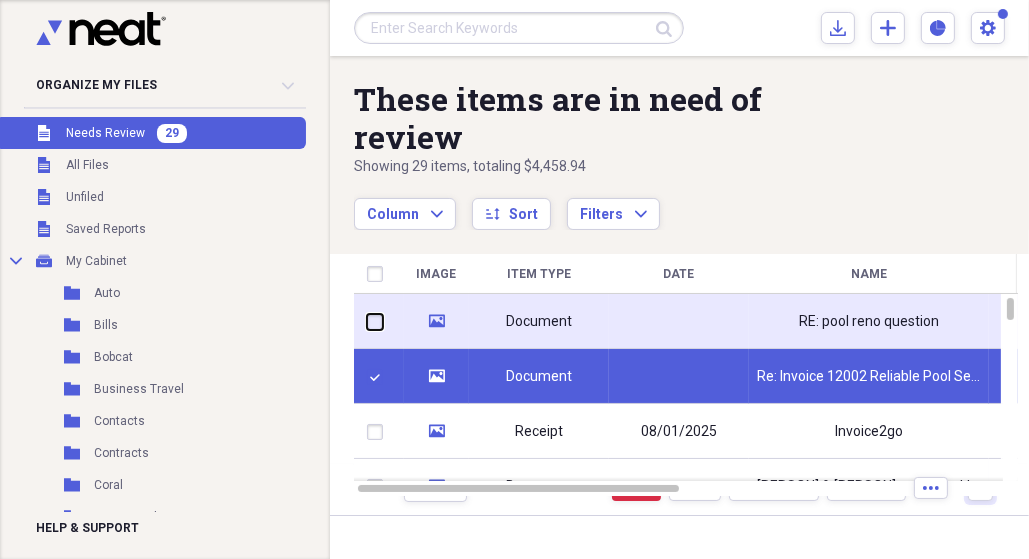 click at bounding box center [367, 321] 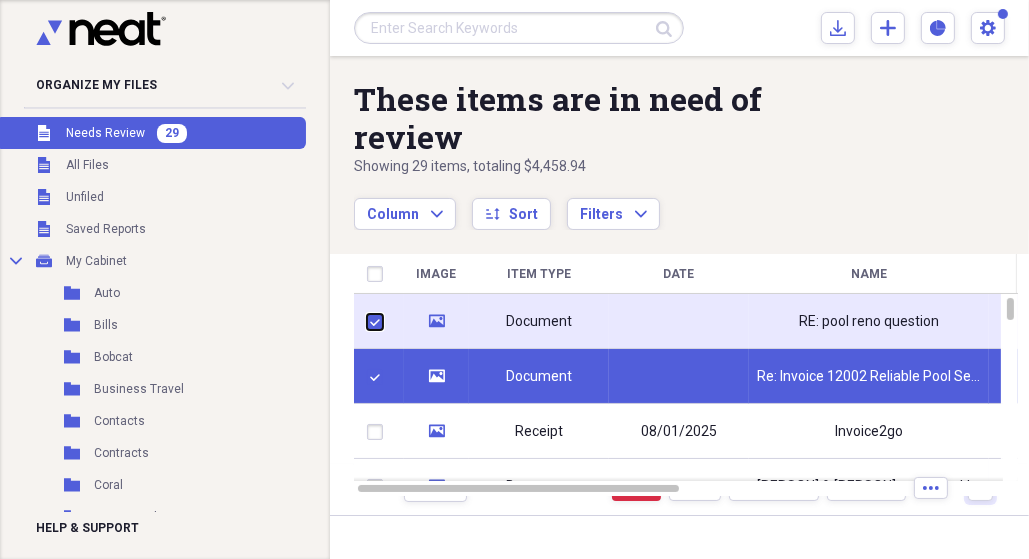 checkbox on "true" 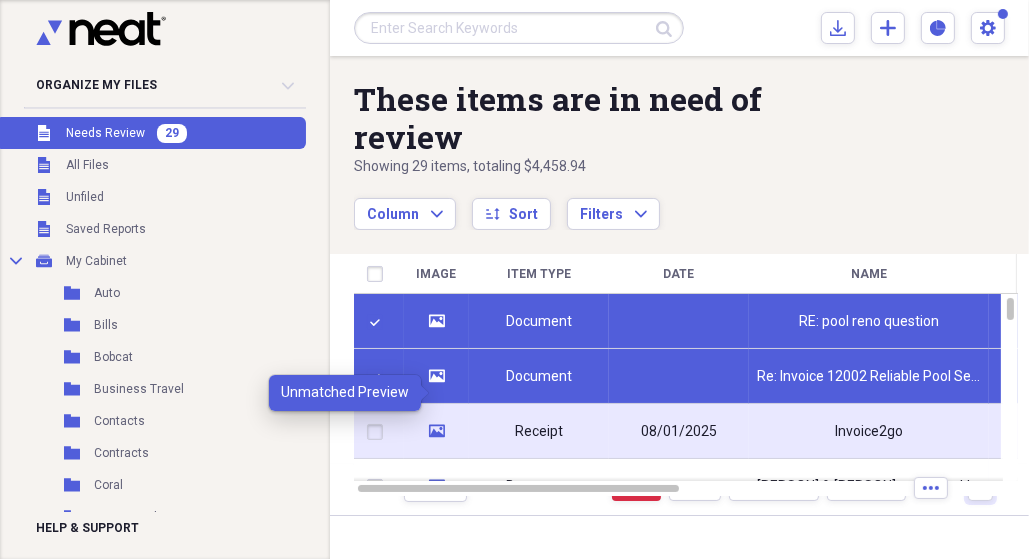 click on "media" 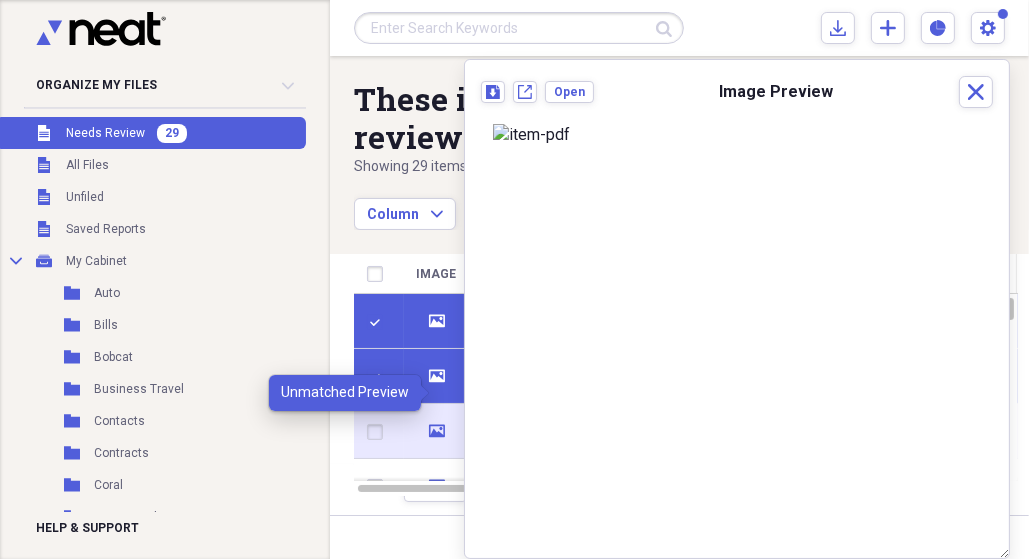 click on "media" 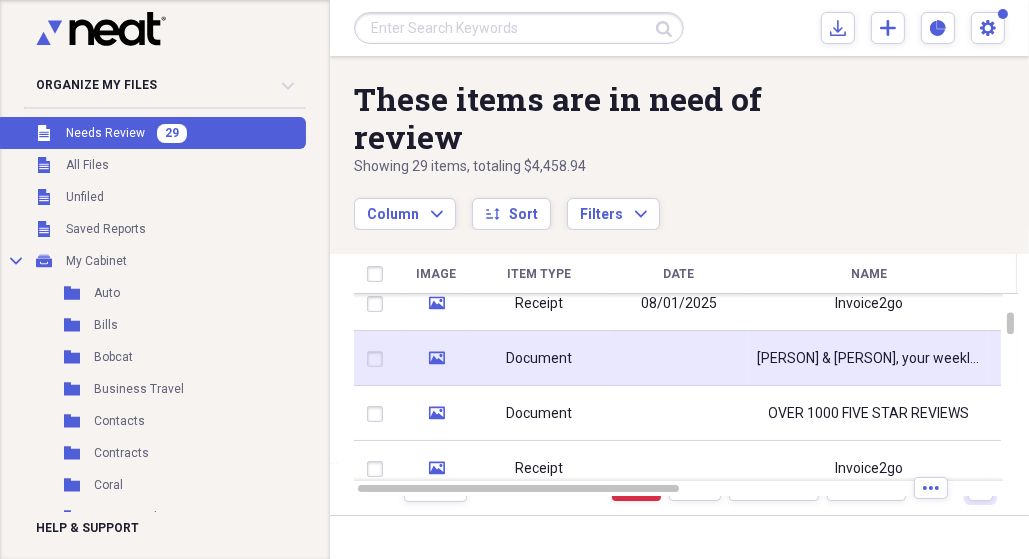 click at bounding box center [379, 359] 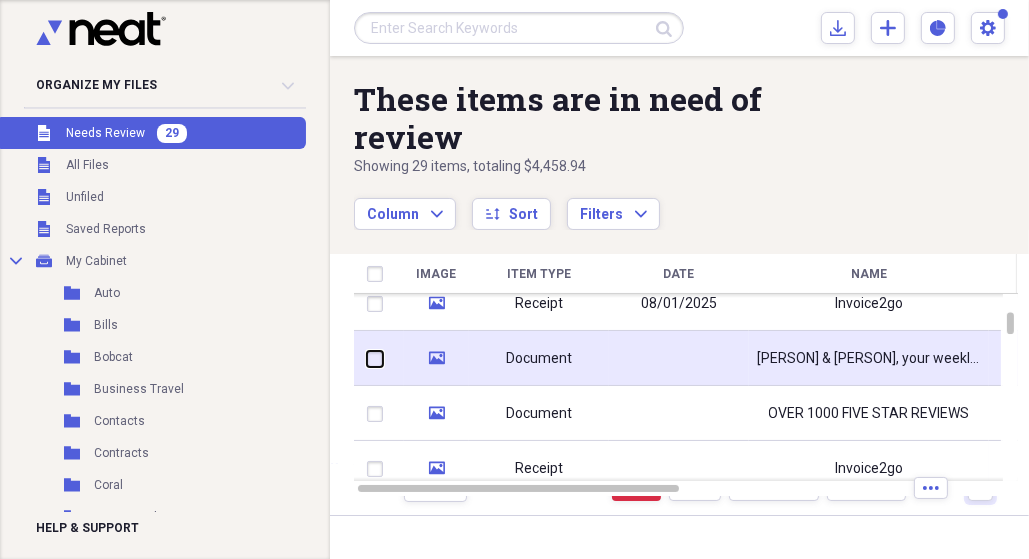 click at bounding box center [367, 358] 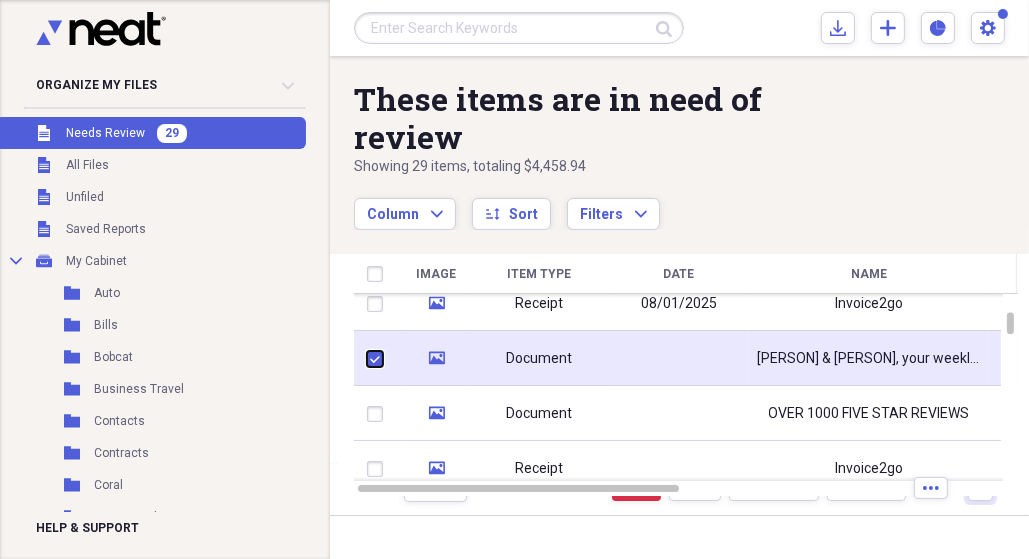 checkbox on "true" 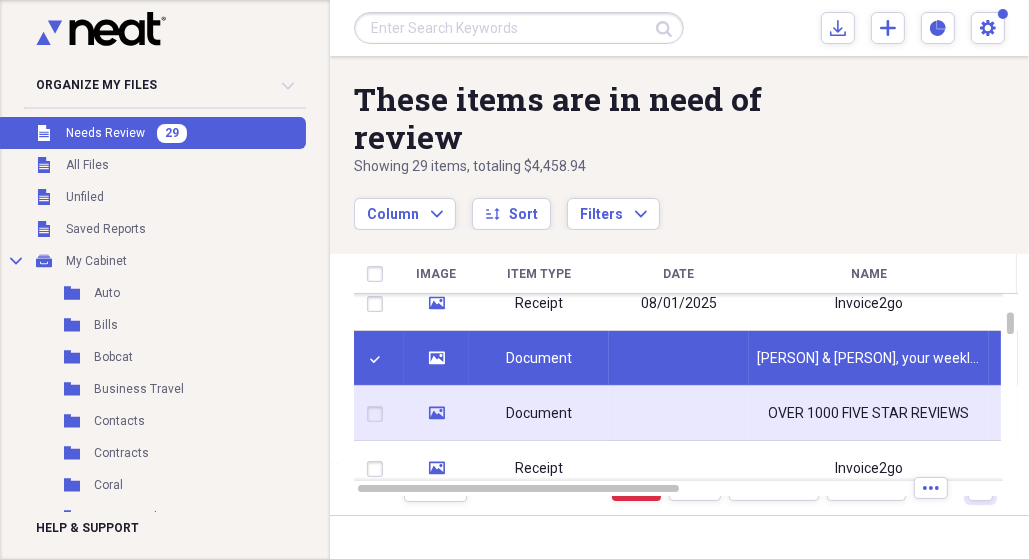 click at bounding box center [379, 414] 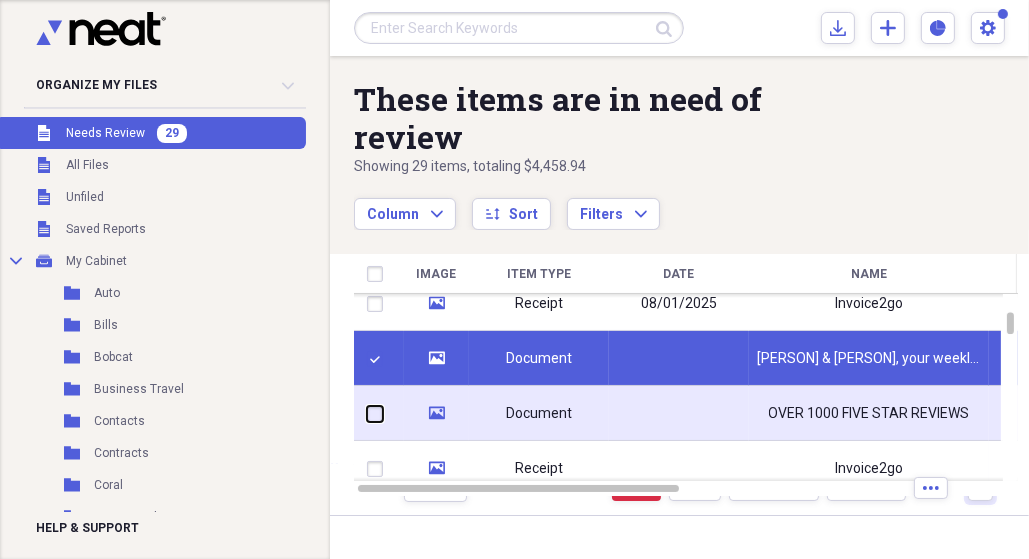 click at bounding box center (367, 413) 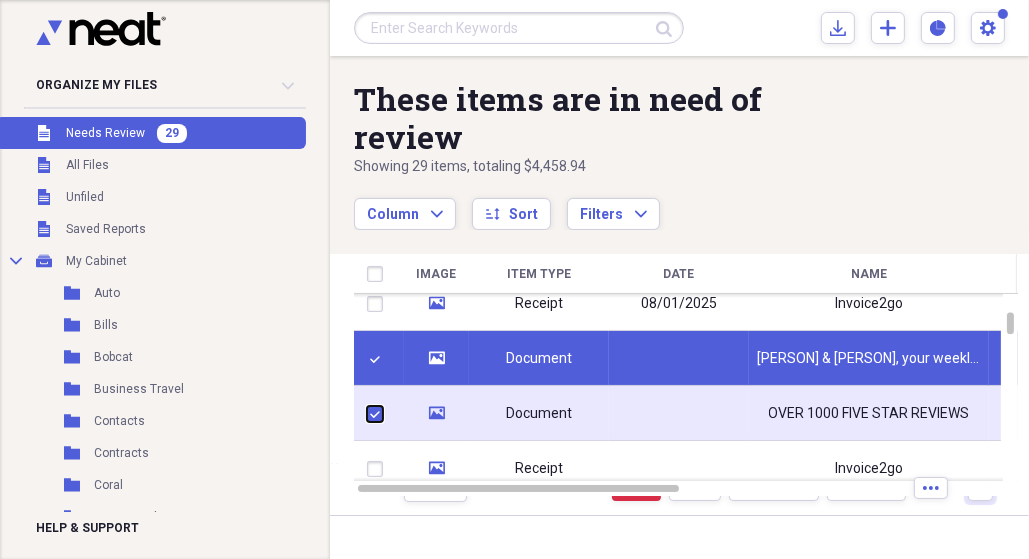checkbox on "true" 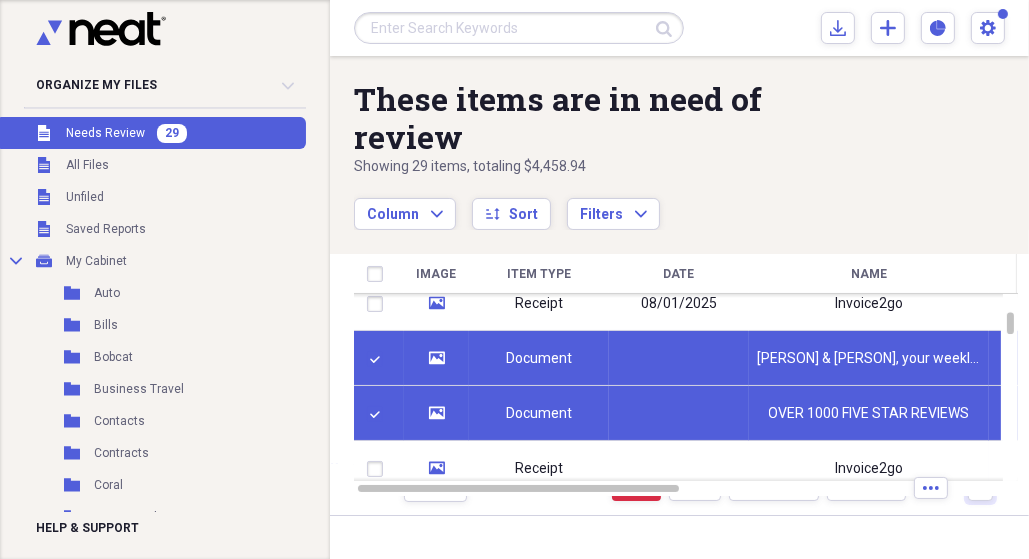 click on "media" 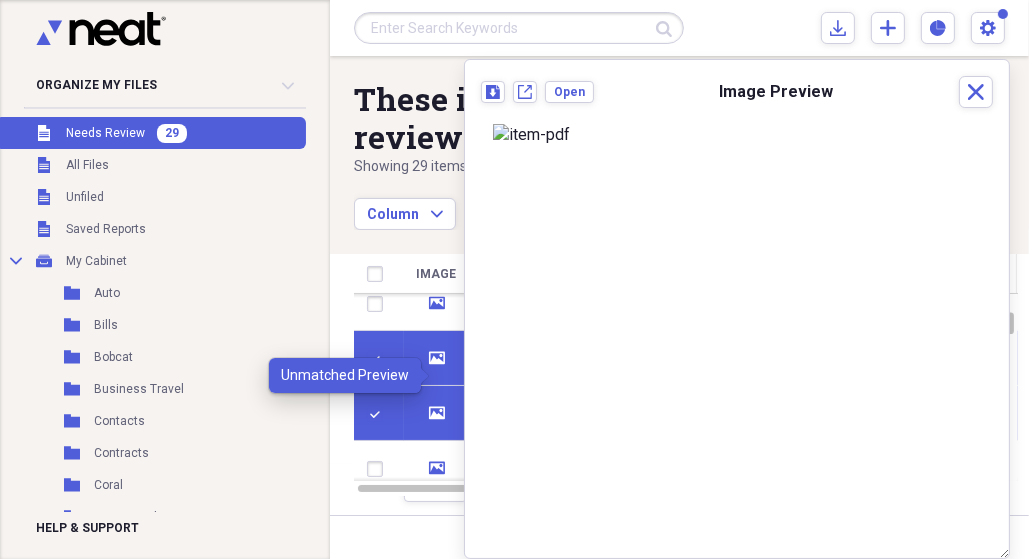 click on "media" 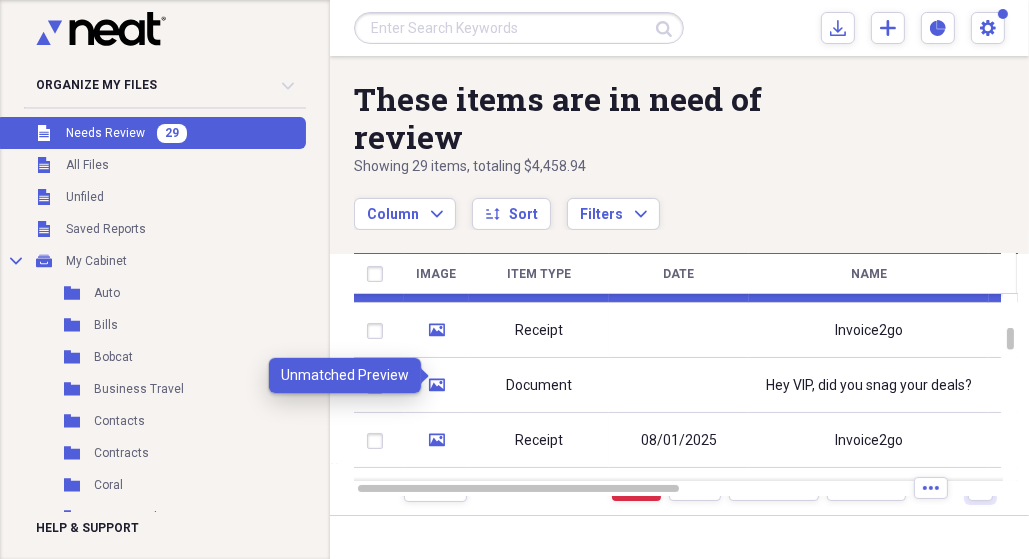 checkbox on "false" 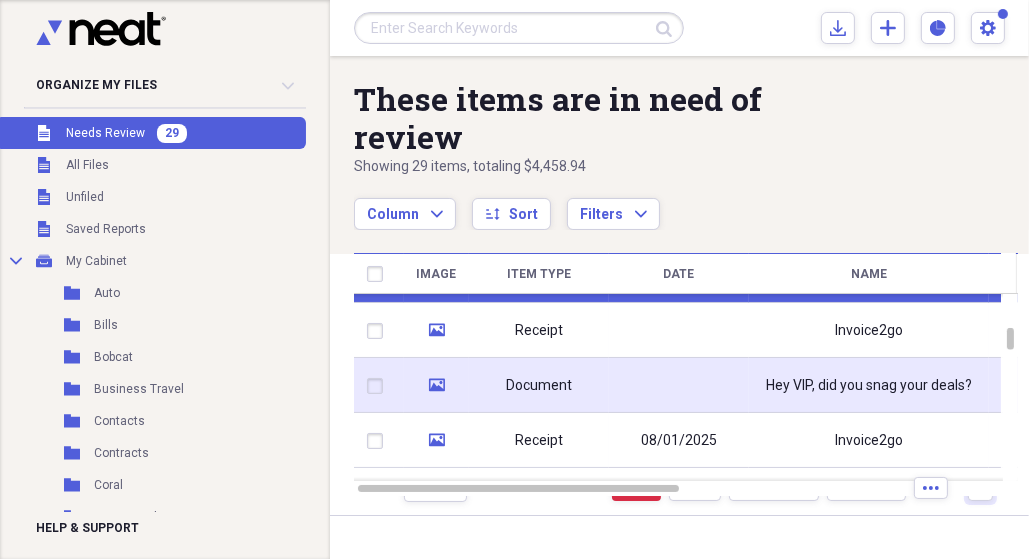 click at bounding box center (379, 386) 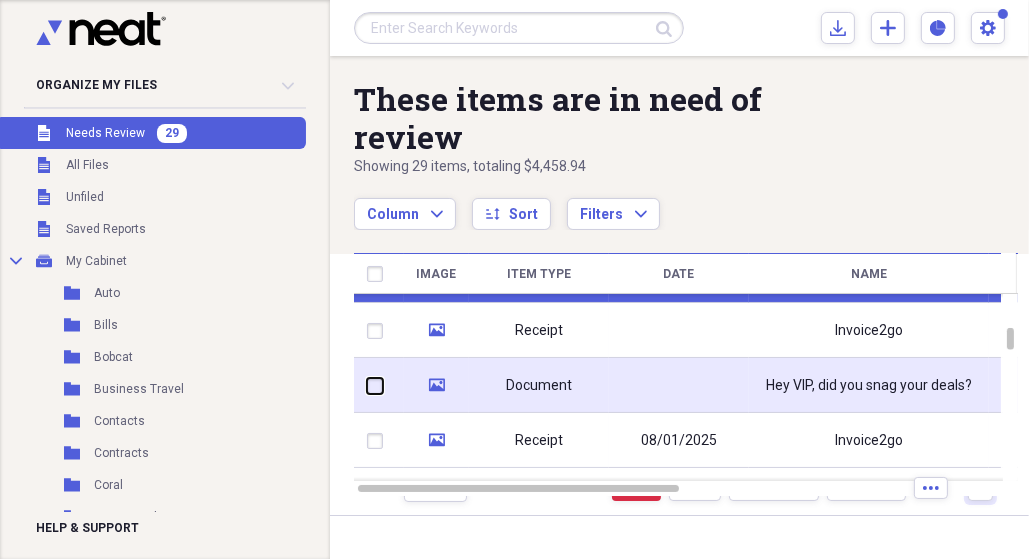click at bounding box center (367, 385) 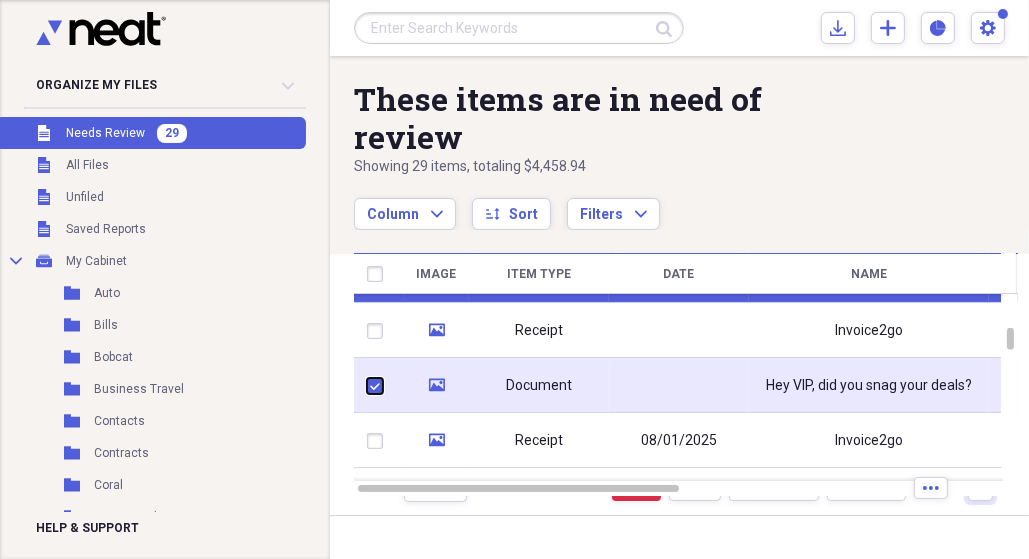 checkbox on "true" 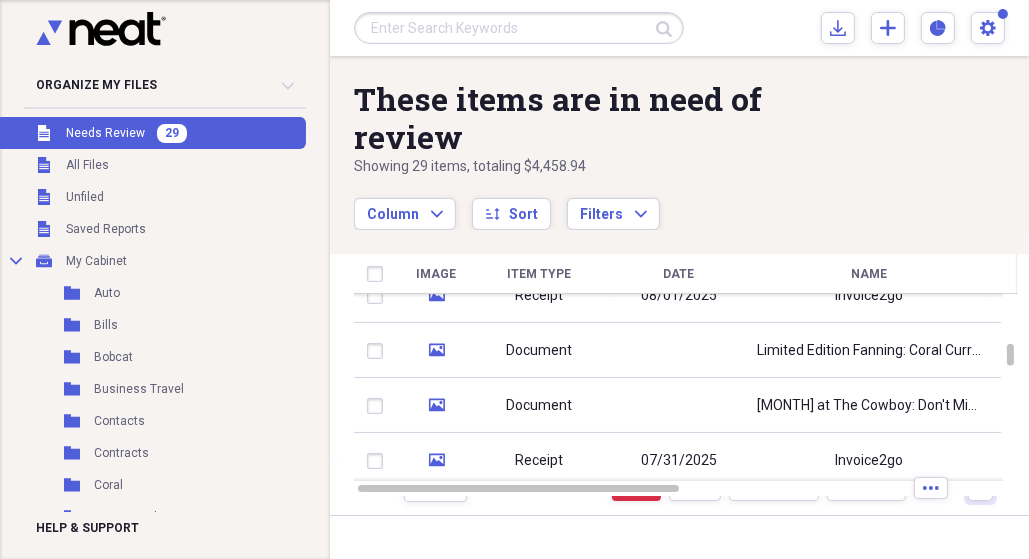 checkbox on "false" 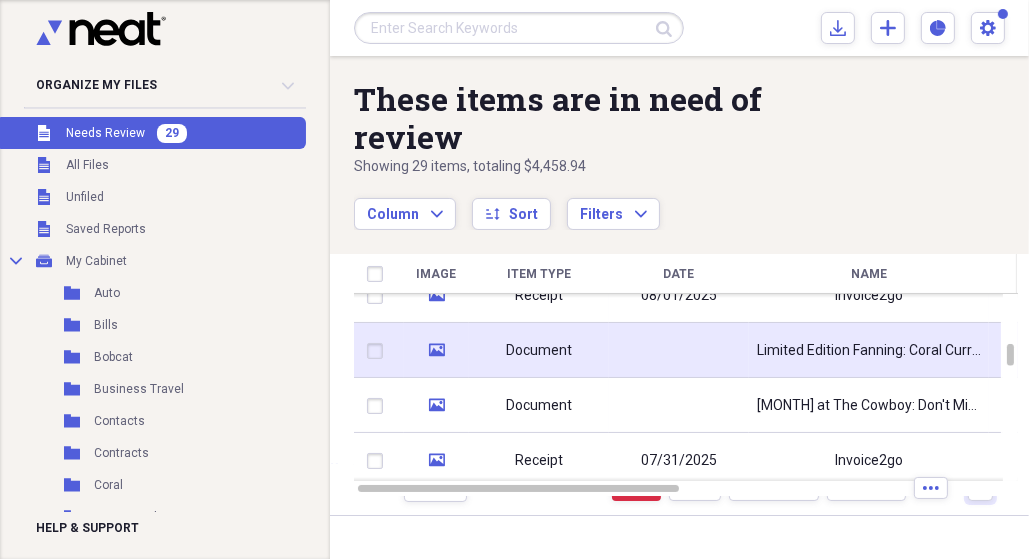 click at bounding box center [379, 351] 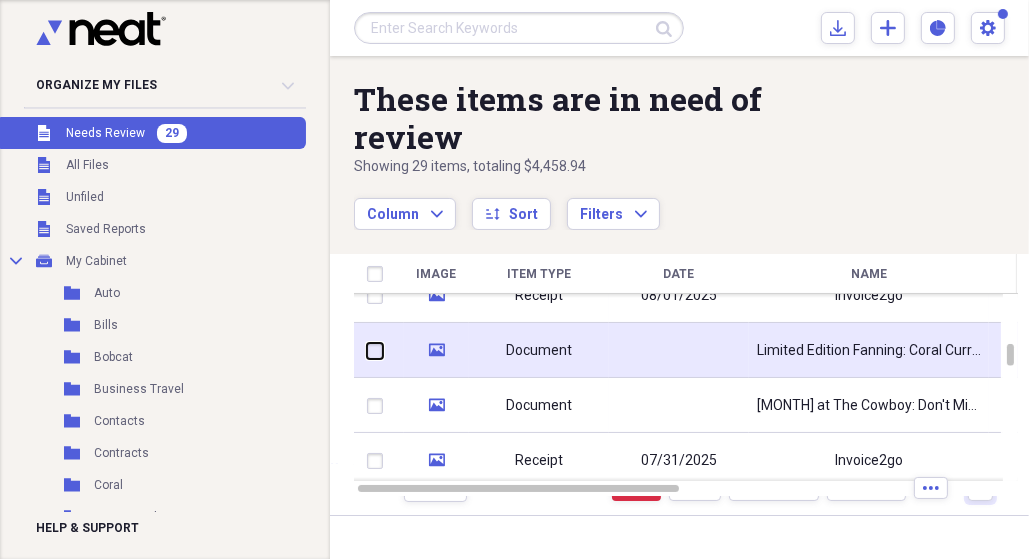 click at bounding box center (367, 350) 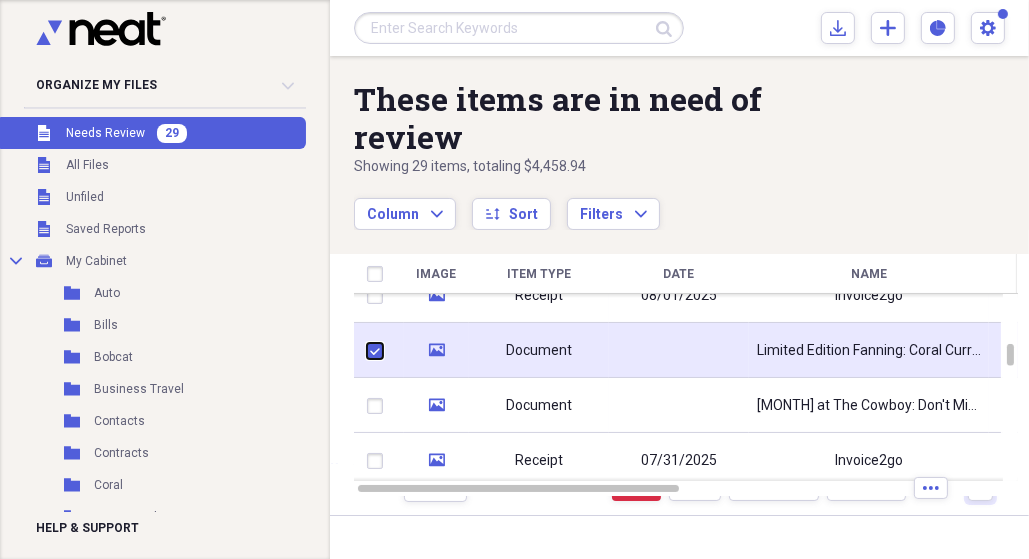 checkbox on "true" 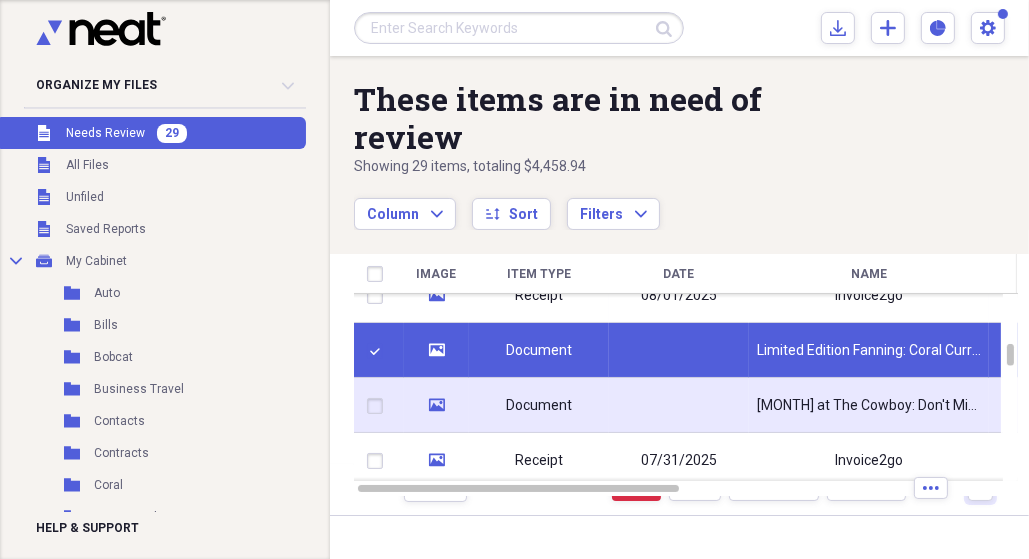 click at bounding box center (379, 406) 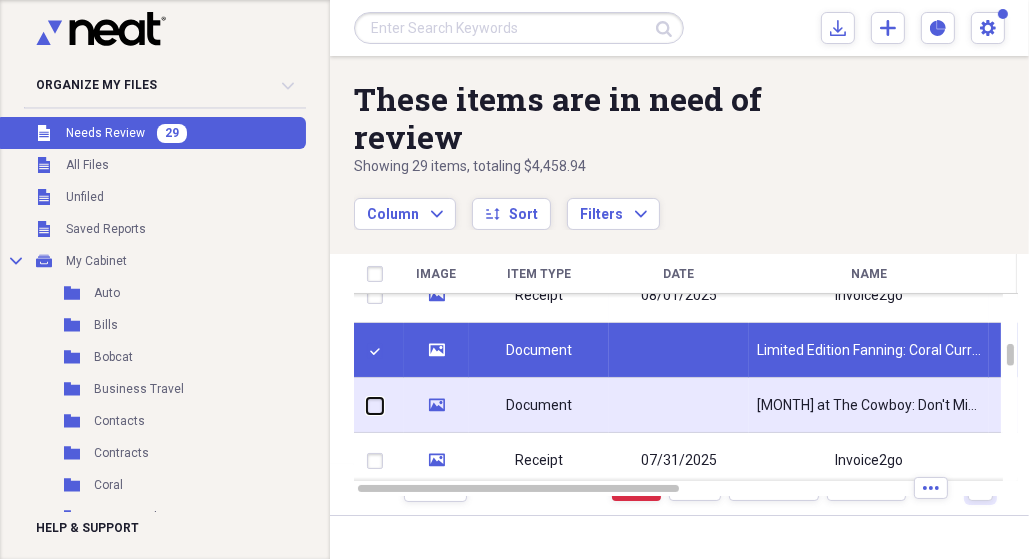 click at bounding box center [367, 405] 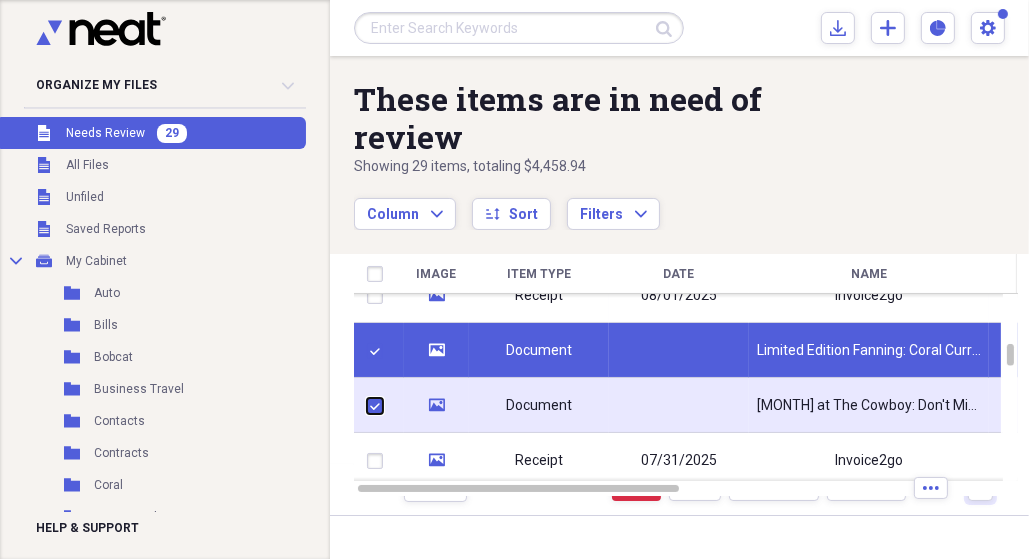 checkbox on "true" 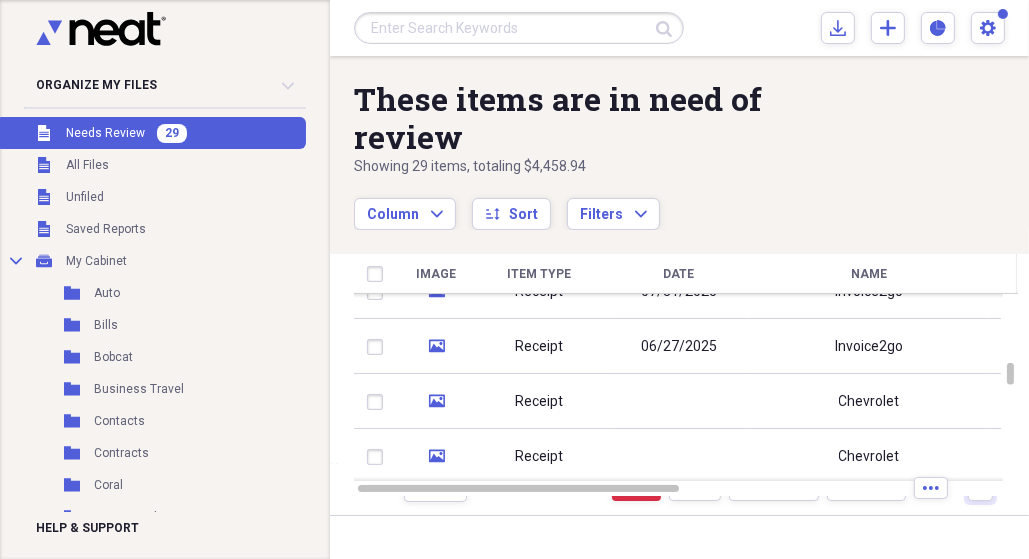 checkbox on "false" 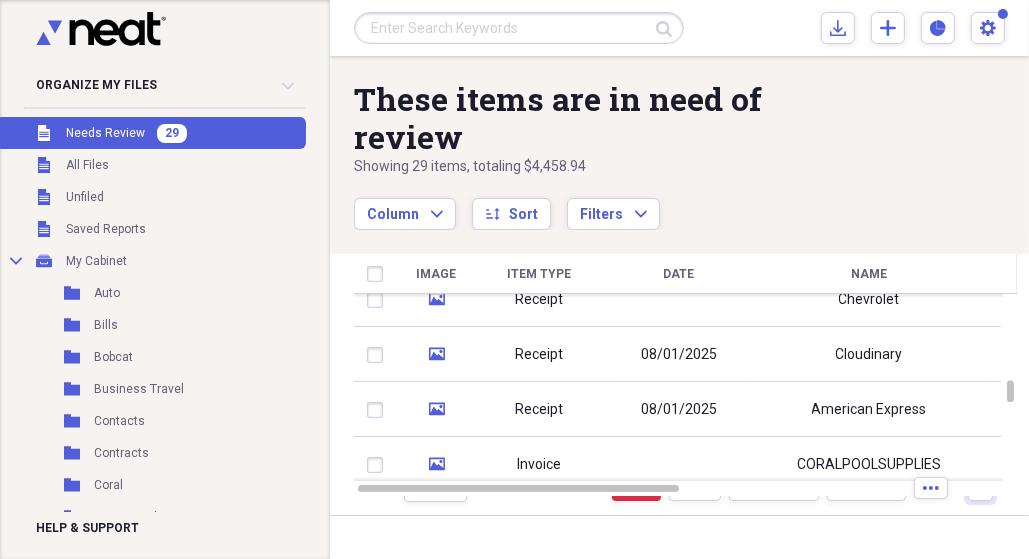 checkbox on "false" 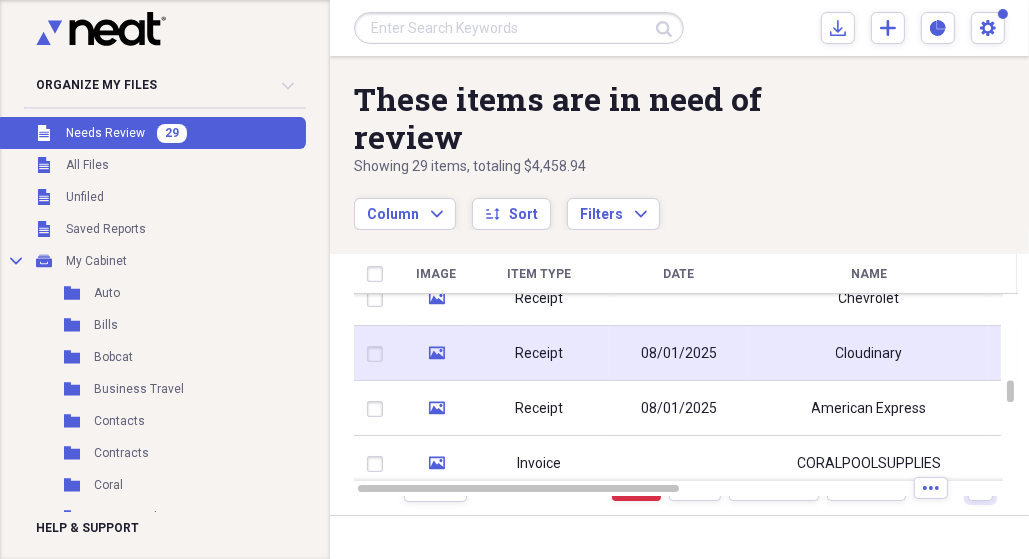 click at bounding box center (379, 354) 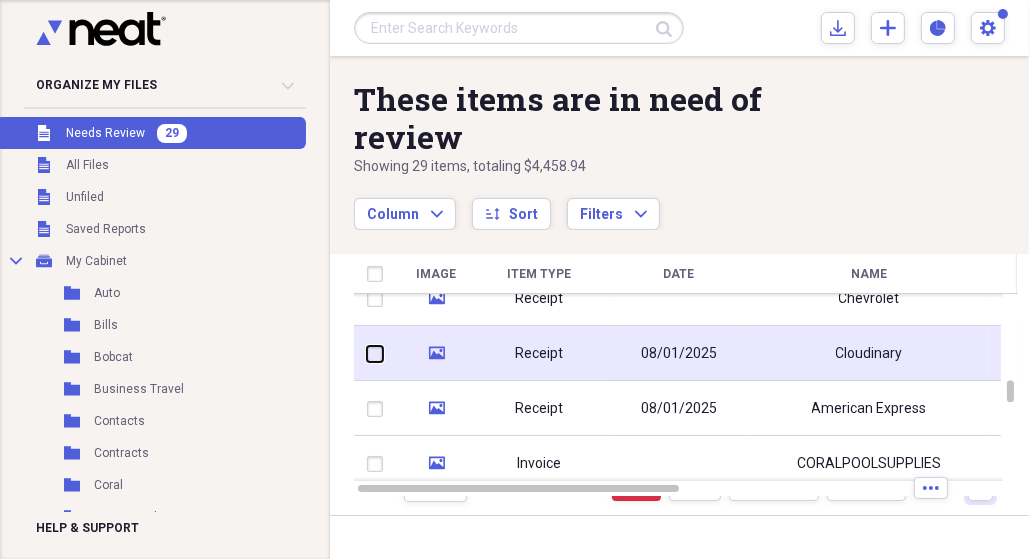 click at bounding box center [367, 353] 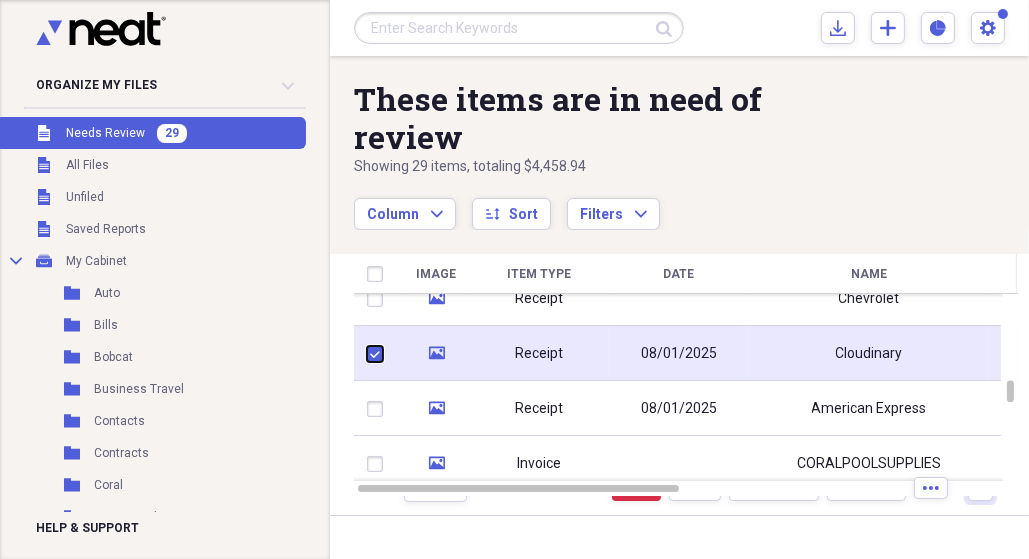 checkbox on "true" 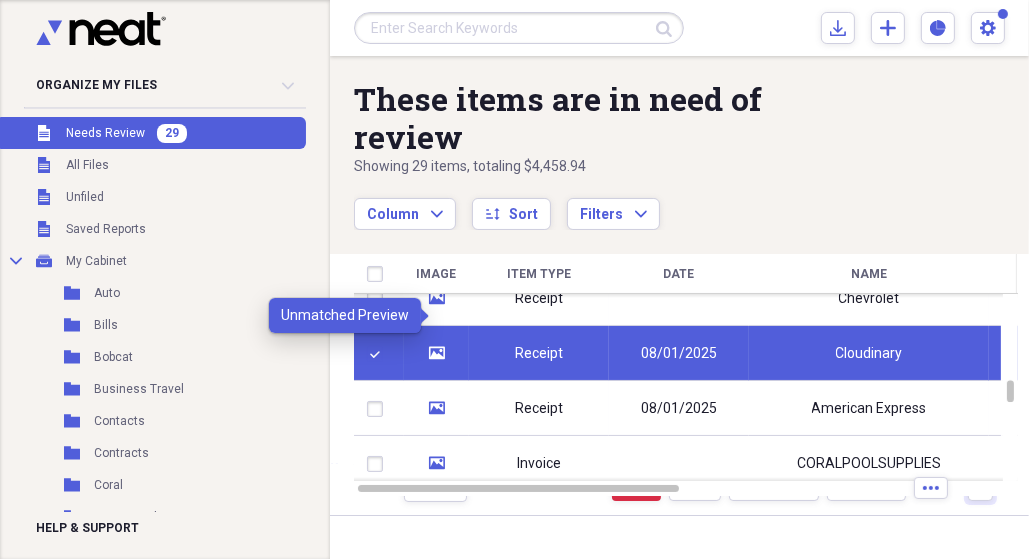 click on "media" 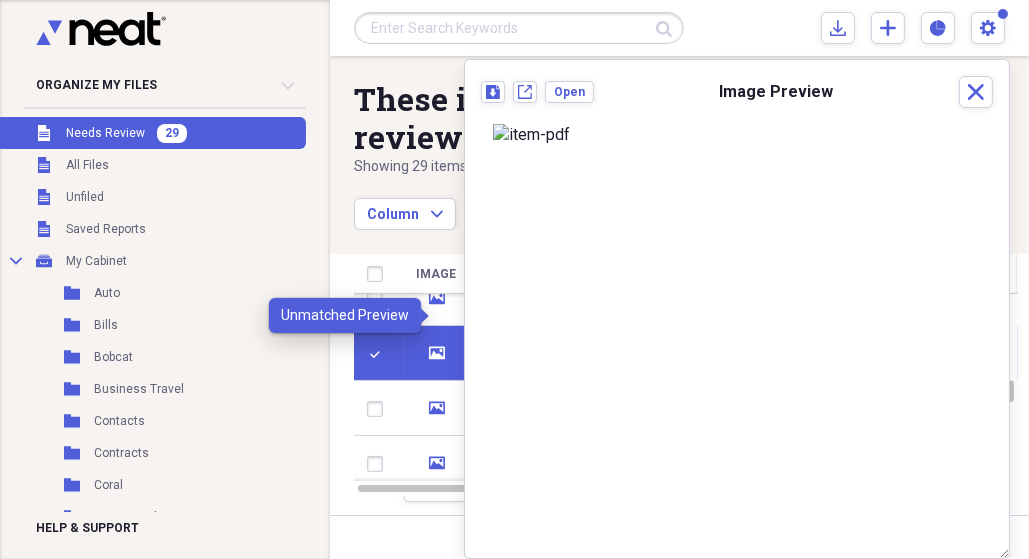 click on "media" 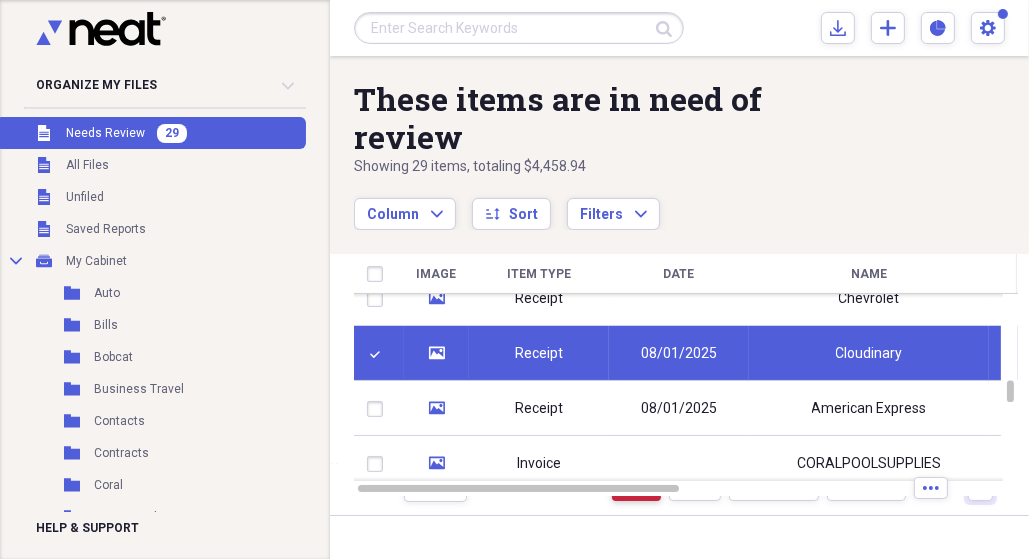 click on "Trash" at bounding box center (636, 489) 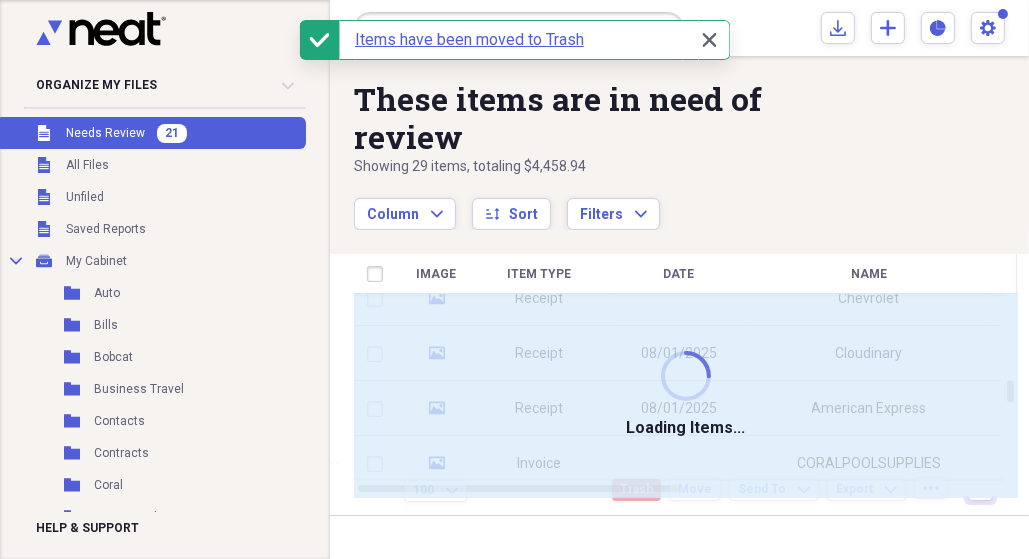 checkbox on "false" 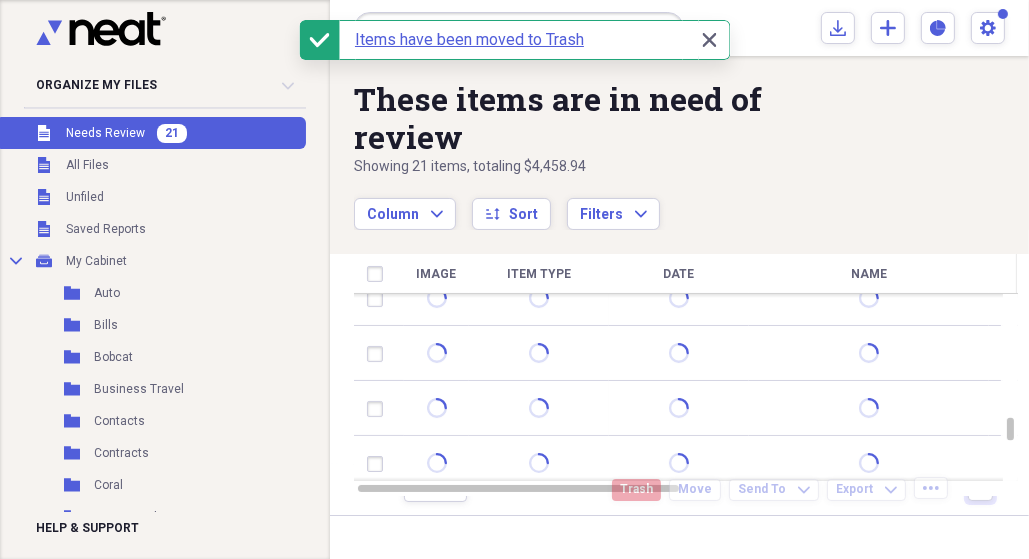 click on "Settings [PERSON] Expand" at bounding box center [679, 28] 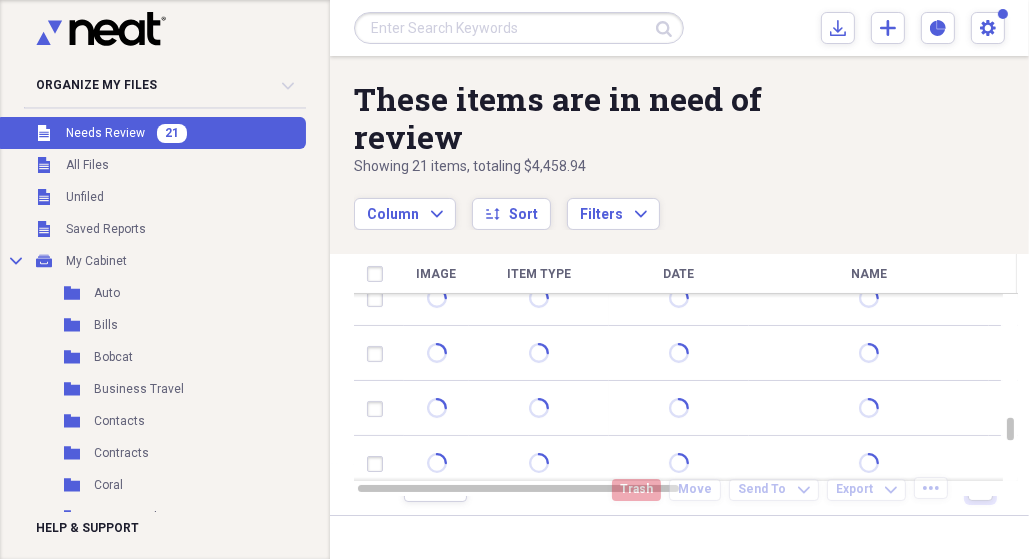 click at bounding box center (519, 28) 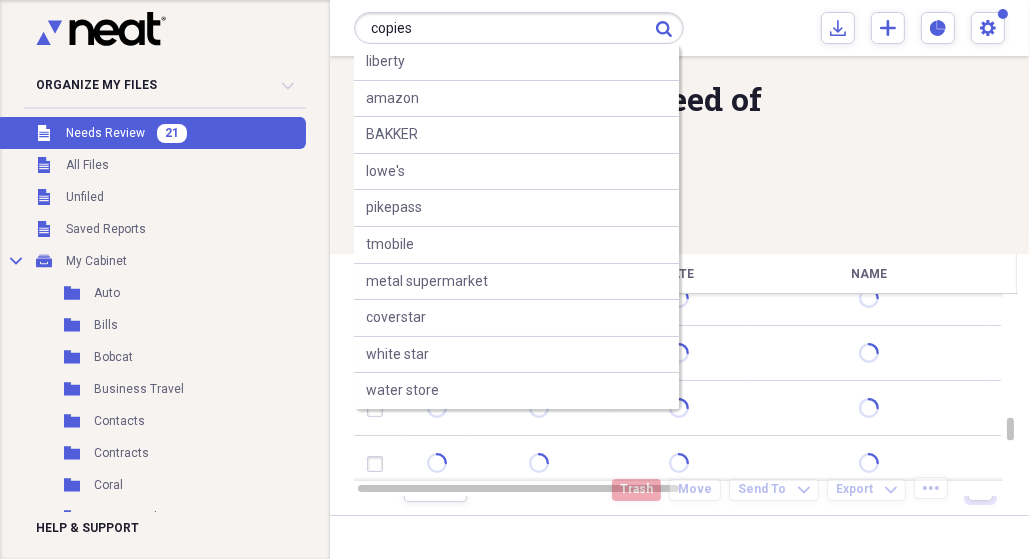 type on "copies" 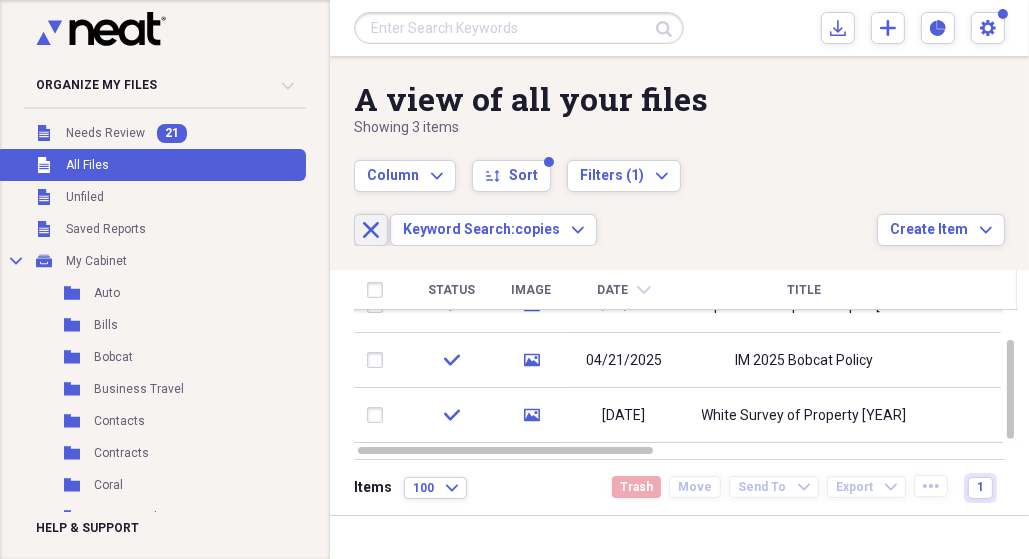 click on "Close" at bounding box center [371, 230] 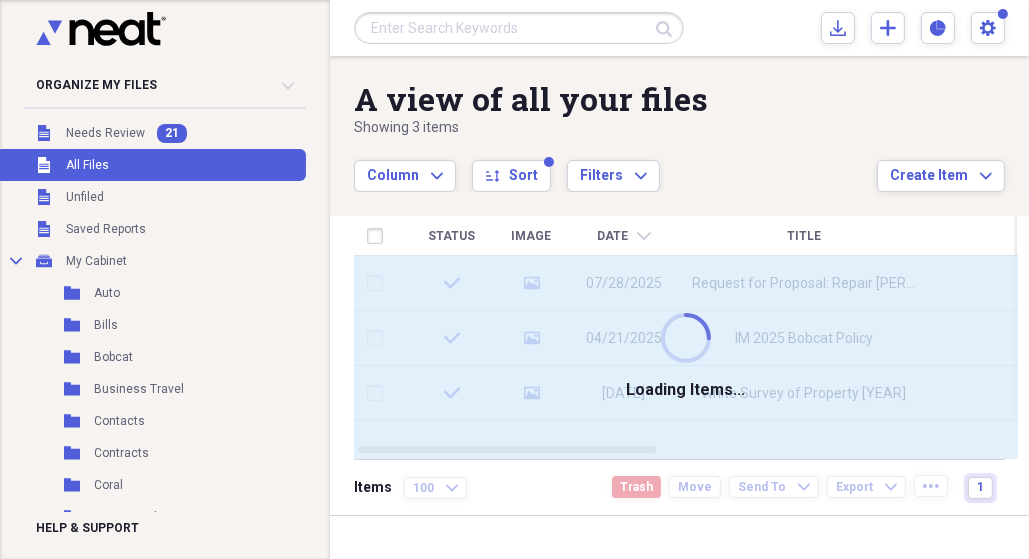 click at bounding box center [519, 28] 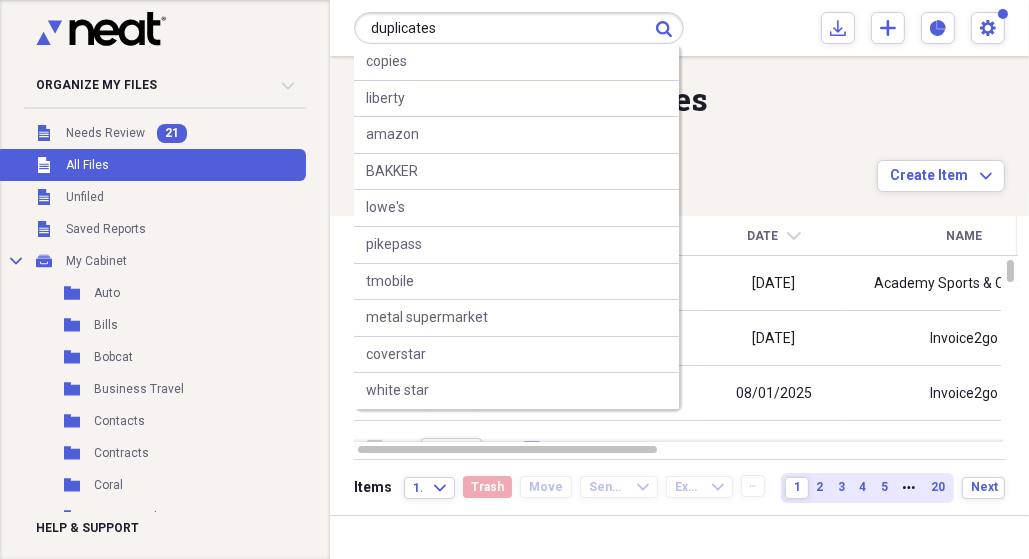 type on "duplicates" 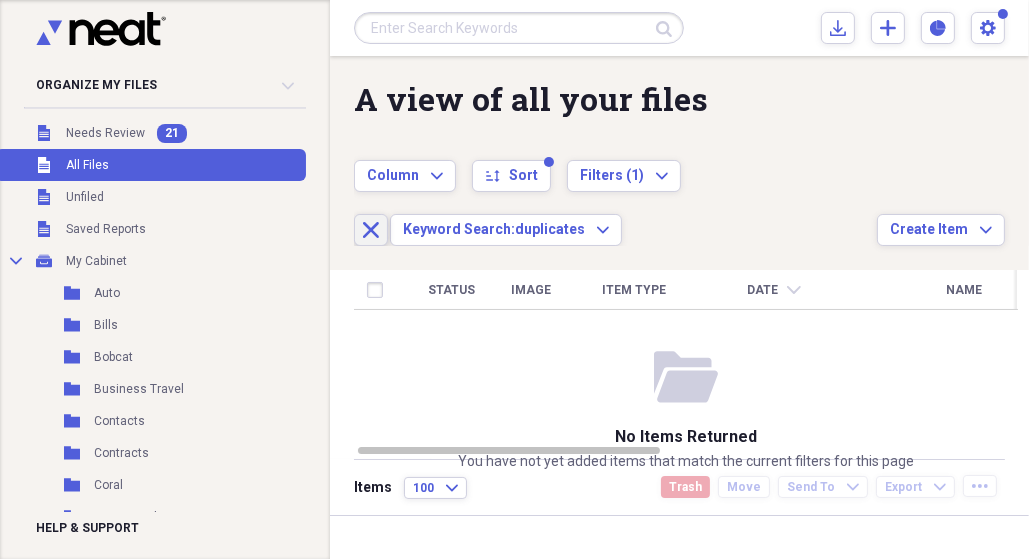 click on "Close" 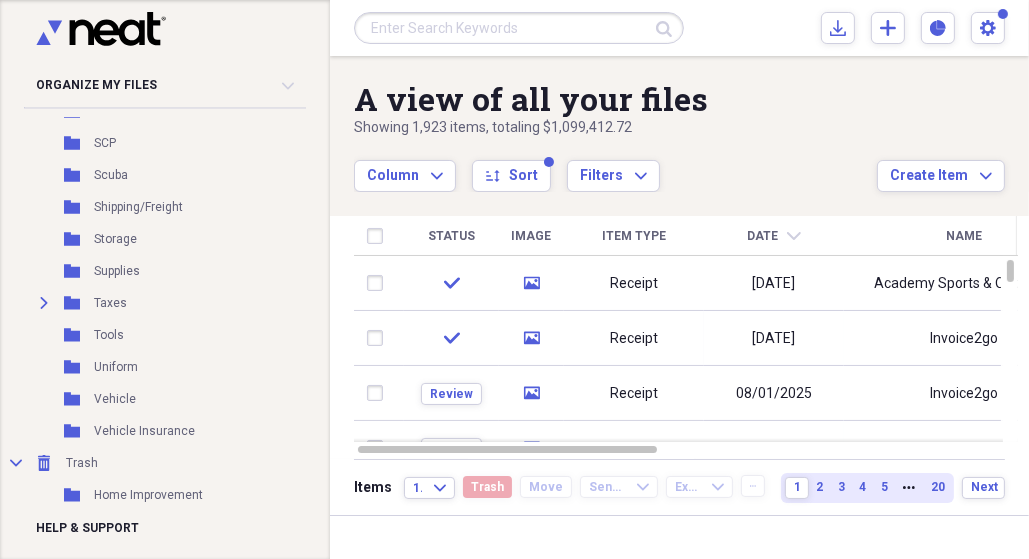 scroll, scrollTop: 1049, scrollLeft: 0, axis: vertical 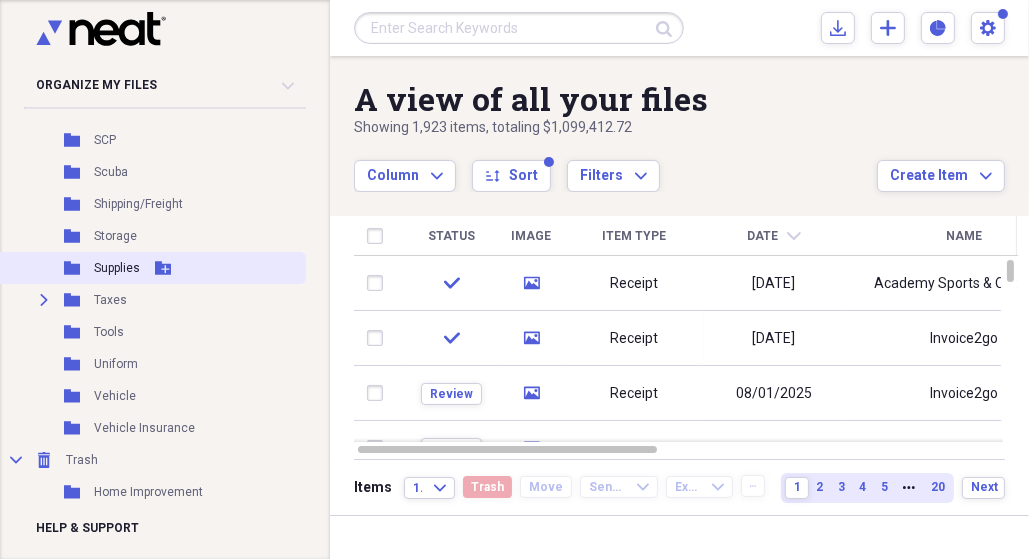 click on "Supplies" at bounding box center [117, 268] 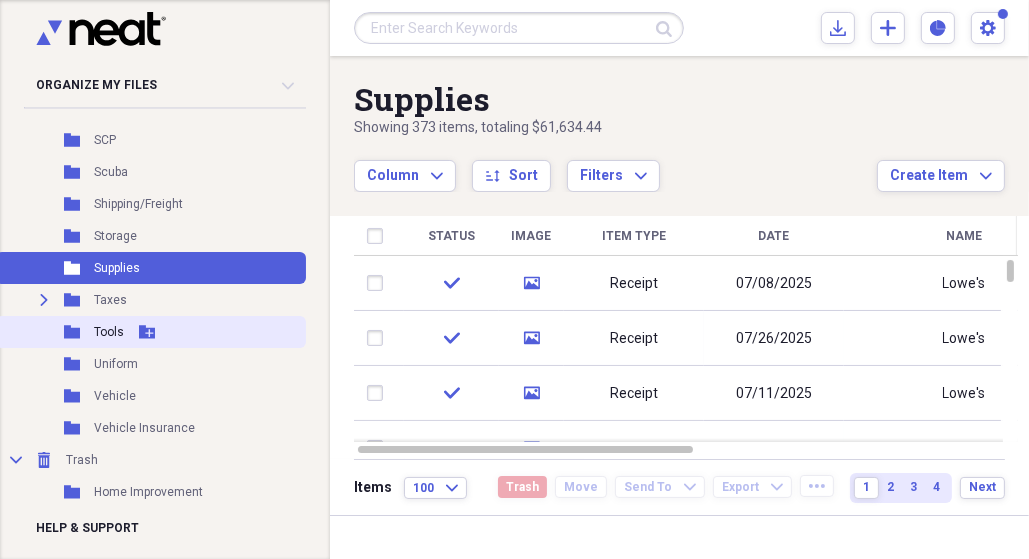 click on "Folder Tools Add Folder" at bounding box center (151, 332) 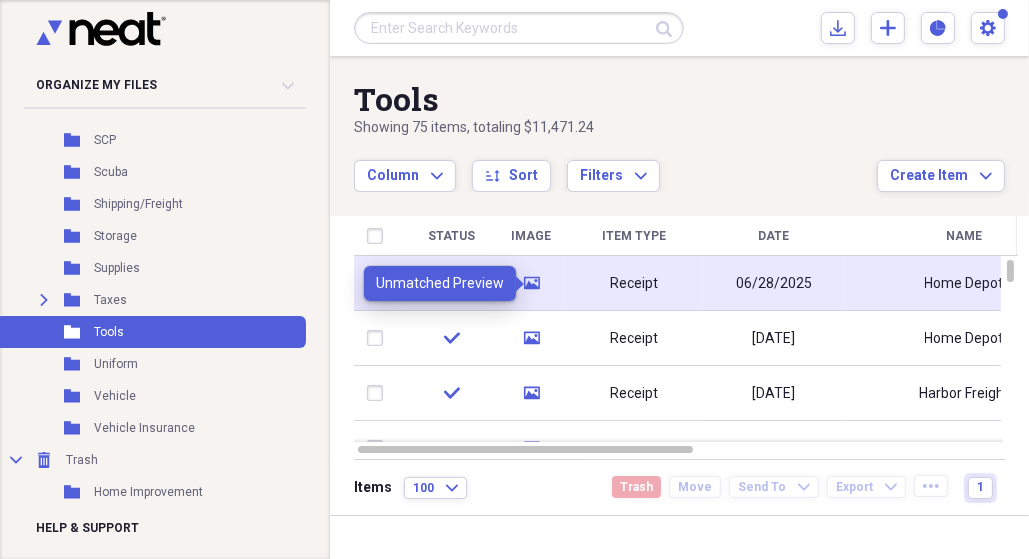 click on "media" 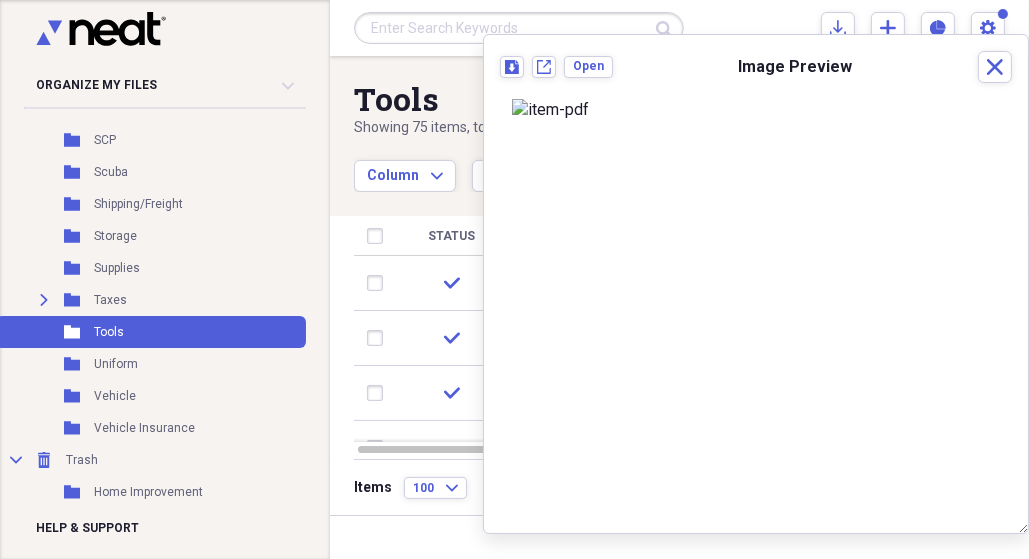 click on "Tools Showing 75 items , totaling $11,471.24 Column Expand sort Sort Filters Expand Create Item Expand Status Image Item Type Date Name Category Amount Source Date Added chevron-down check media Receipt [DATE] Home Depot Job $59.29 Mobile [DATE] [TIME] check media Receipt [DATE] Home Depot Job $476.48 Mobile [DATE] [TIME] check media Receipt [DATE] Harbor Freight Job $163.77 Mobile [DATE] [TIME] check media Receipt [DATE] Lowe's Job $17.95 Mobile [DATE] [TIME] check media Receipt [DATE] Amazon.com Job $28.45 Import [DATE] [TIME] check media Receipt [DATE] Amazon.com Job $242.49 Import [DATE] [TIME] check media Receipt [DATE] Amazon.com Job $13.41 Import [DATE] [TIME] Items 100 Expand Trash Move Send To Expand Export Expand more 1" at bounding box center (679, 285) 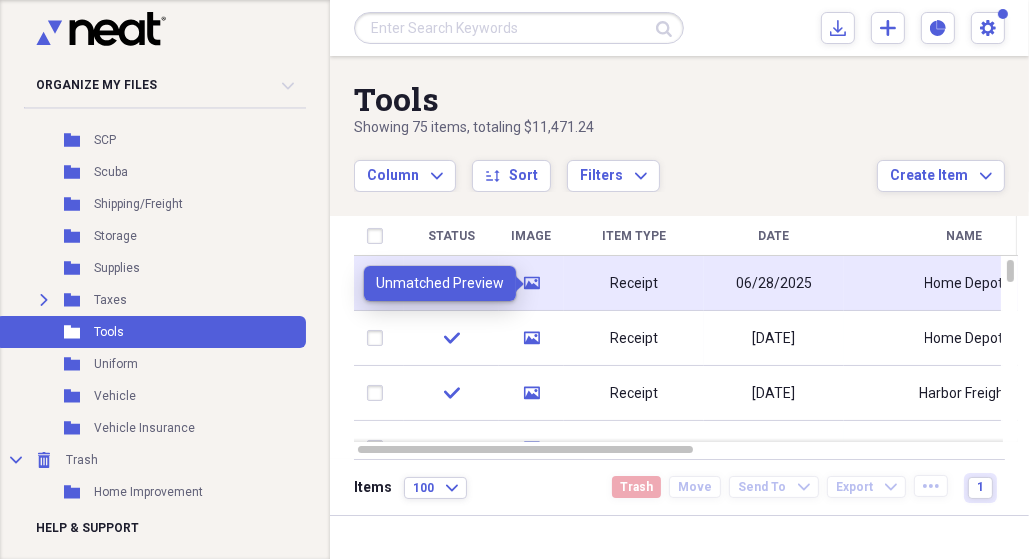 click on "media" 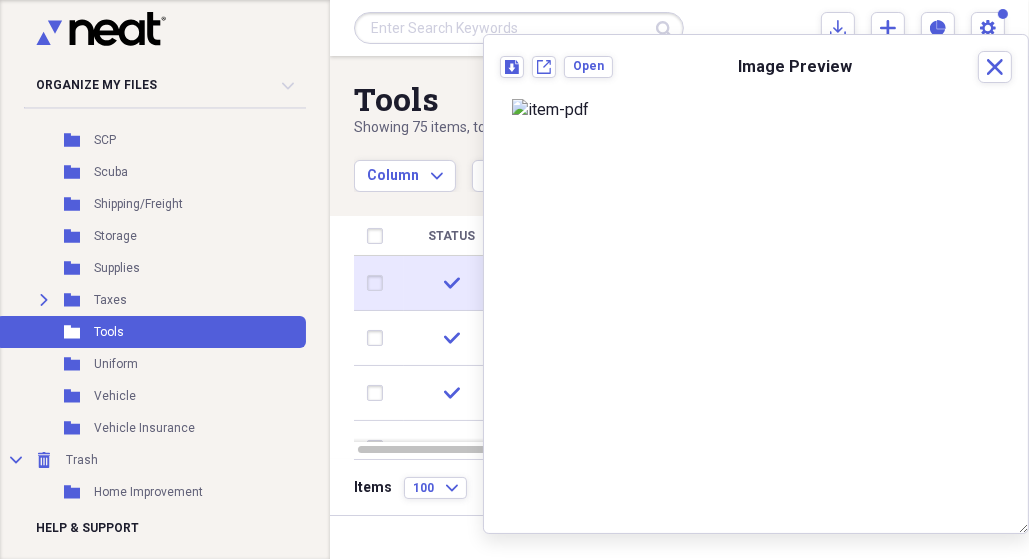 click at bounding box center [756, 110] 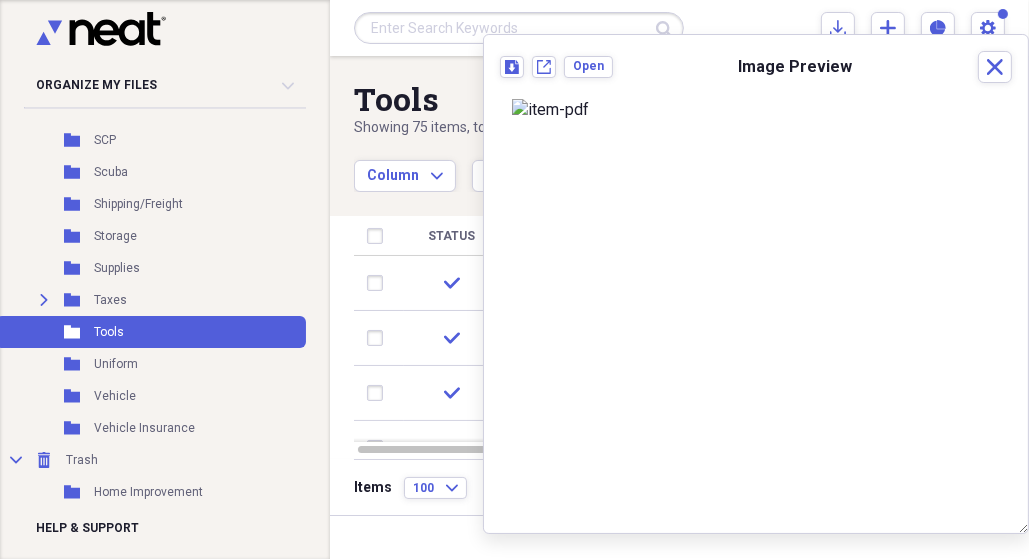 click on "Tools Showing 75 items , totaling $11,471.24 Column Expand sort Sort Filters Expand Create Item Expand Status Image Item Type Date Name Category Amount Source Date Added chevron-down check media Receipt [DATE] Home Depot Job $59.29 Mobile [DATE] [TIME] check media Receipt [DATE] Home Depot Job $476.48 Mobile [DATE] [TIME] check media Receipt [DATE] Harbor Freight Job $163.77 Mobile [DATE] [TIME] check media Receipt [DATE] Lowe's Job $17.95 Mobile [DATE] [TIME] check media Receipt [DATE] Amazon.com Job $28.45 Import [DATE] [TIME] check media Receipt [DATE] Amazon.com Job $242.49 Import [DATE] [TIME] check media Receipt [DATE] Amazon.com Job $13.41 Import [DATE] [TIME] Items 100 Expand Trash Move Send To Expand Export Expand more 1" at bounding box center [679, 285] 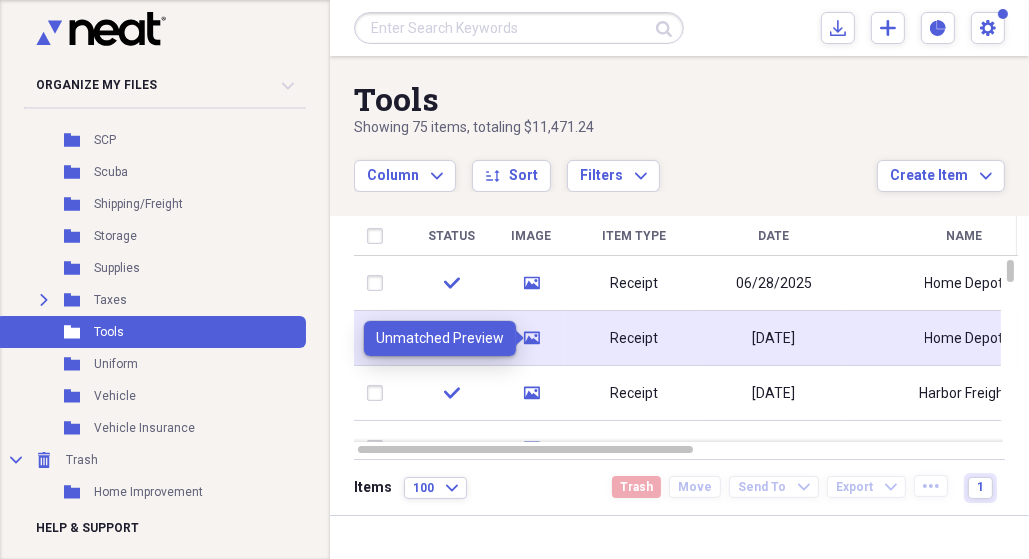 click on "media" 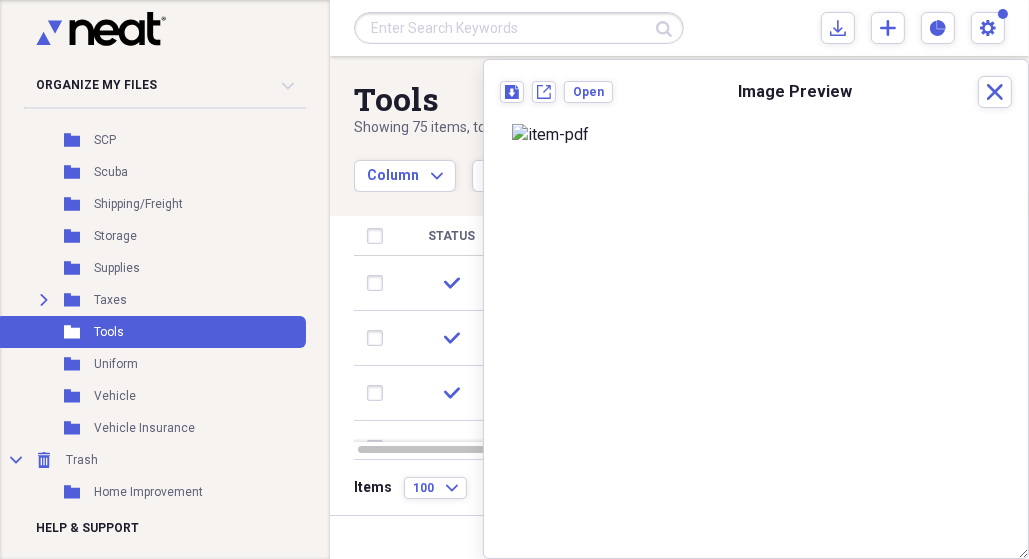 scroll, scrollTop: 316, scrollLeft: 0, axis: vertical 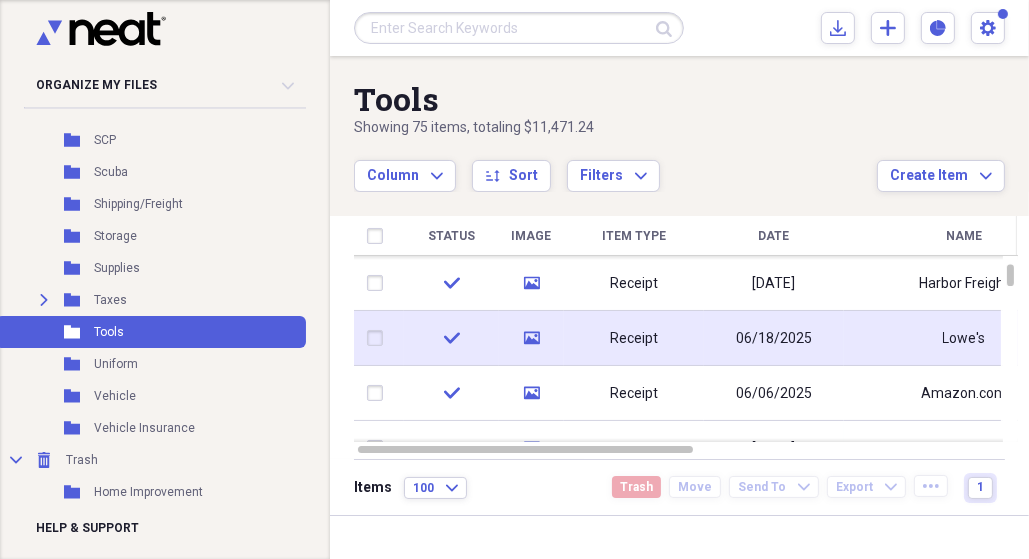 click on "media" 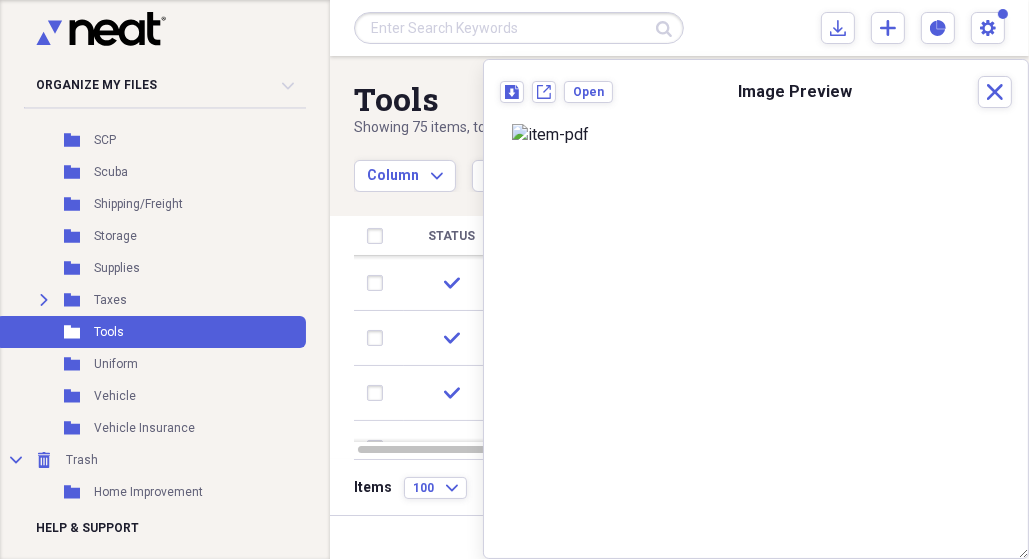 scroll, scrollTop: 0, scrollLeft: 0, axis: both 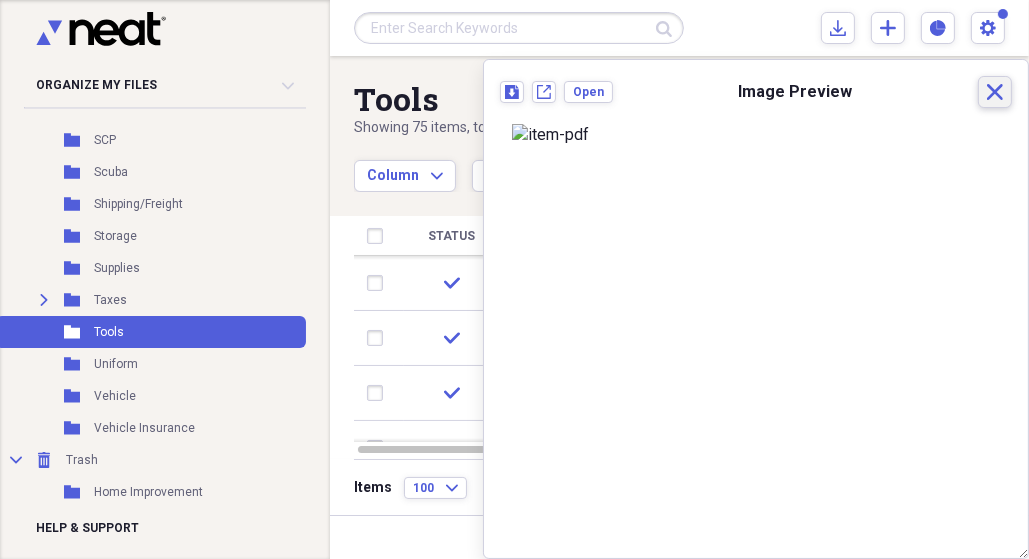 click on "Close" at bounding box center (995, 92) 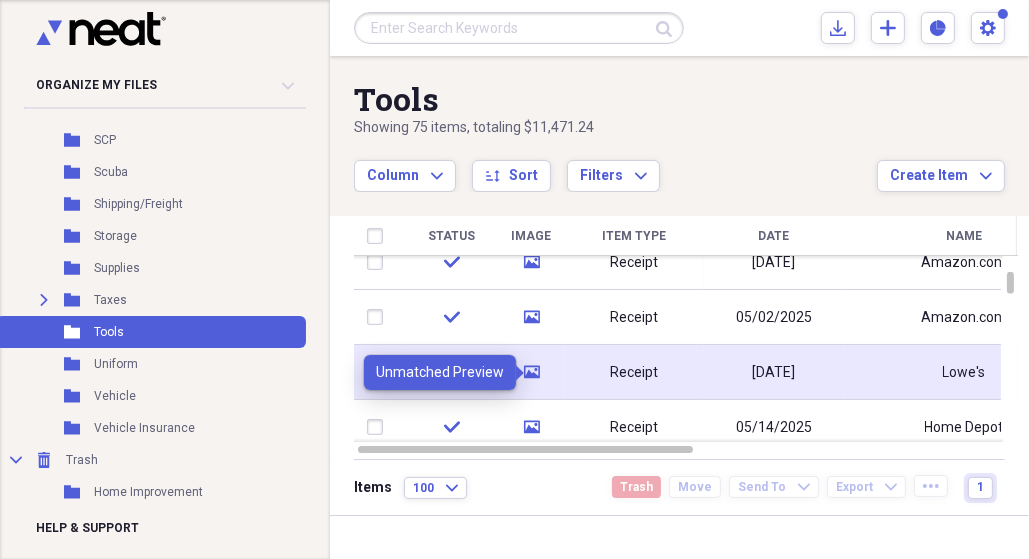 click 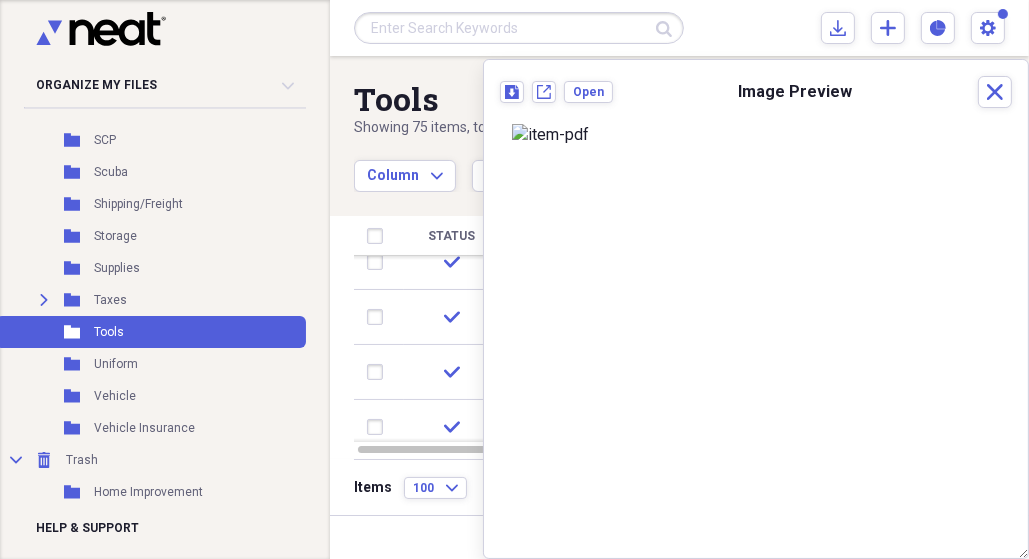 scroll, scrollTop: 930, scrollLeft: 0, axis: vertical 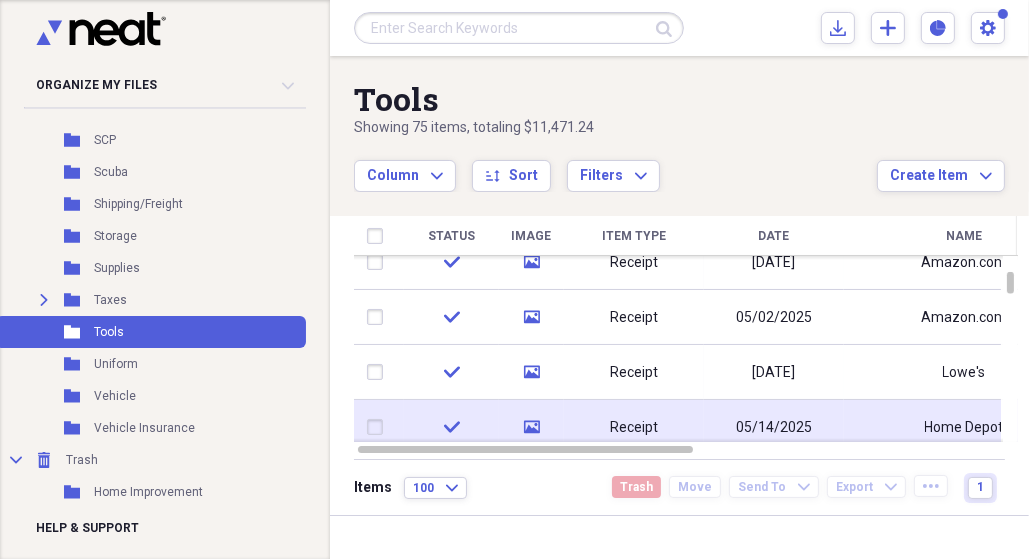 click on "media" 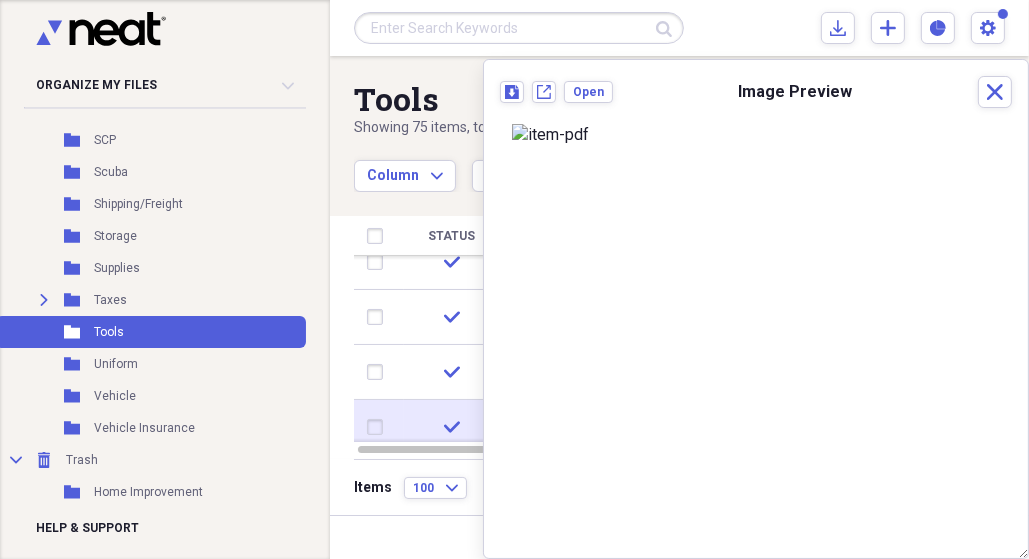 scroll, scrollTop: 0, scrollLeft: 0, axis: both 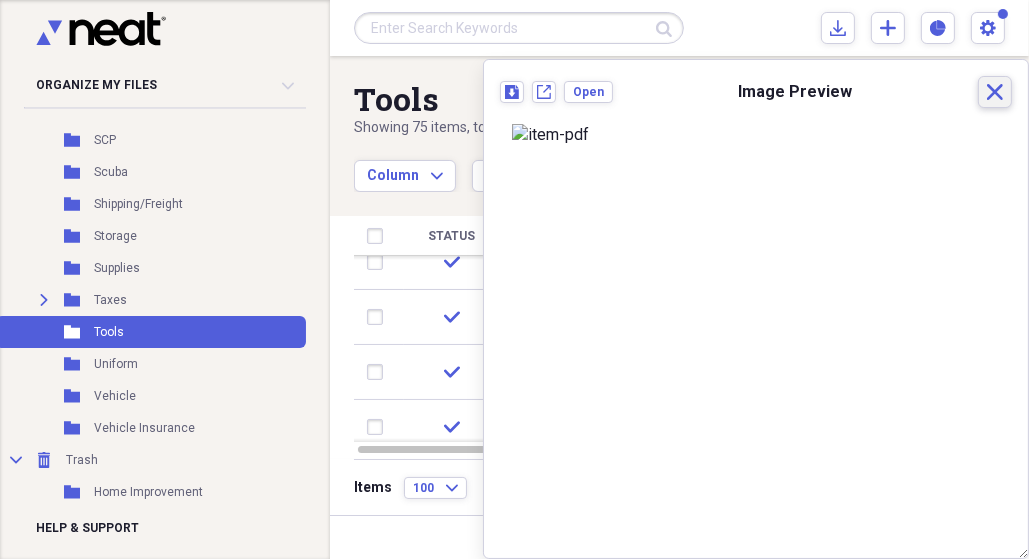 click 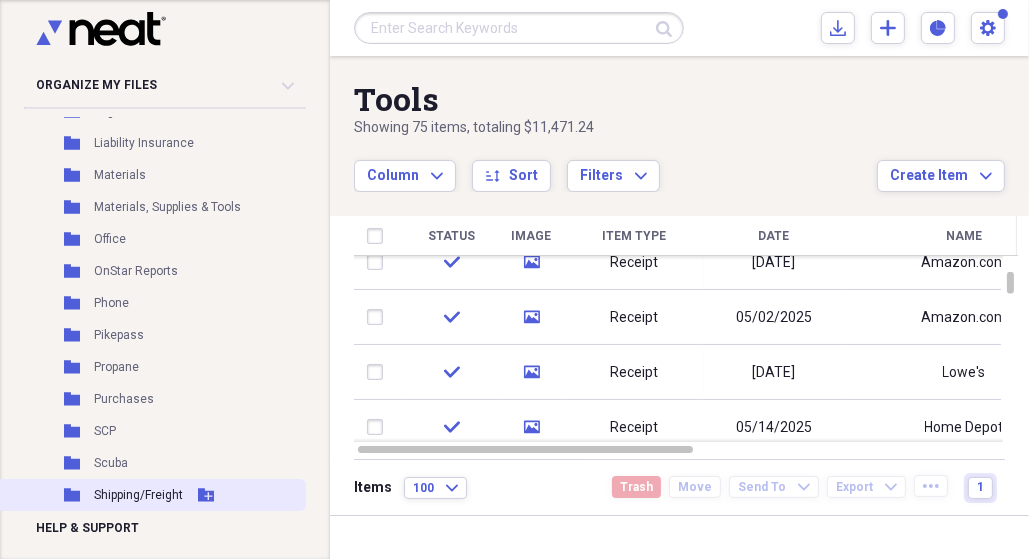 scroll, scrollTop: 0, scrollLeft: 0, axis: both 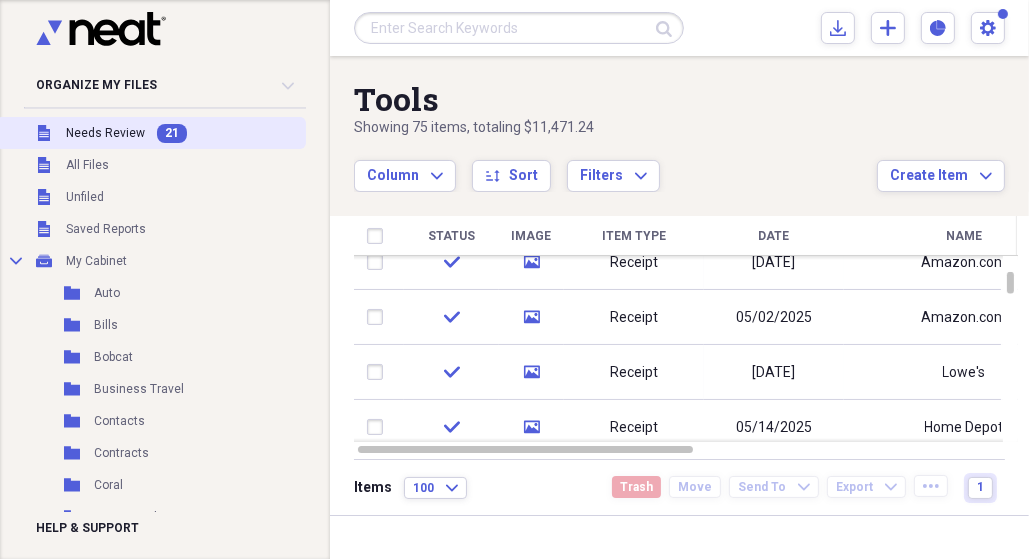 click on "Needs Review" at bounding box center (105, 133) 